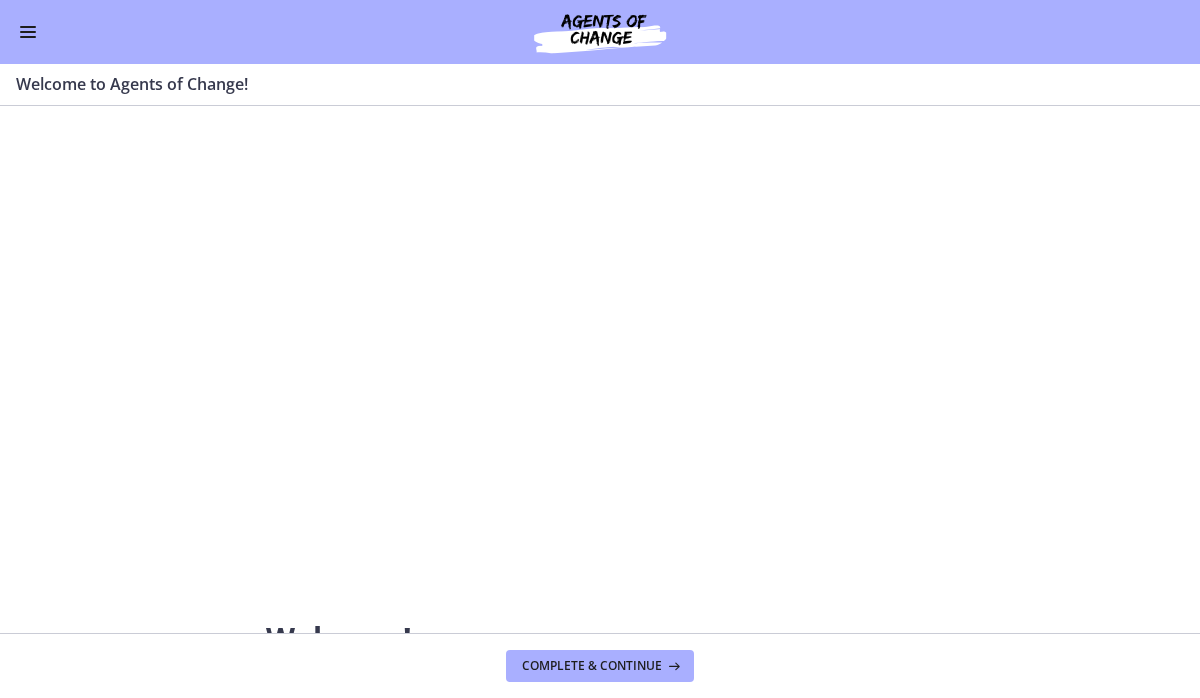 scroll, scrollTop: 0, scrollLeft: 0, axis: both 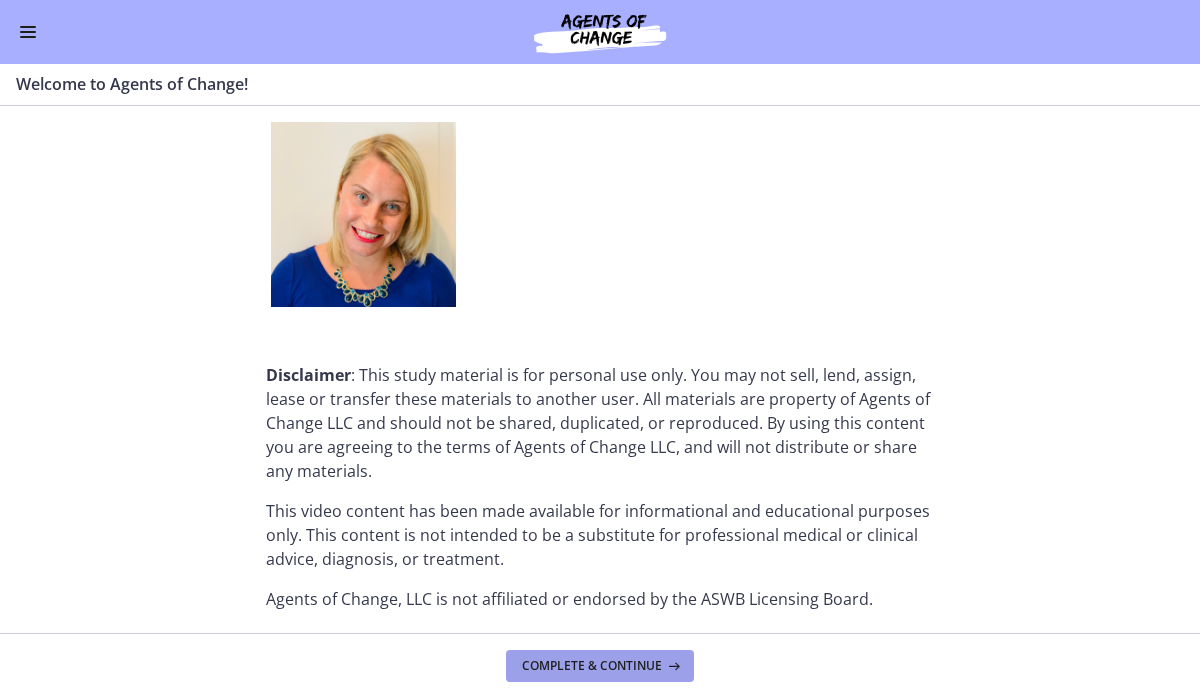 click on "Complete & continue" at bounding box center [592, 666] 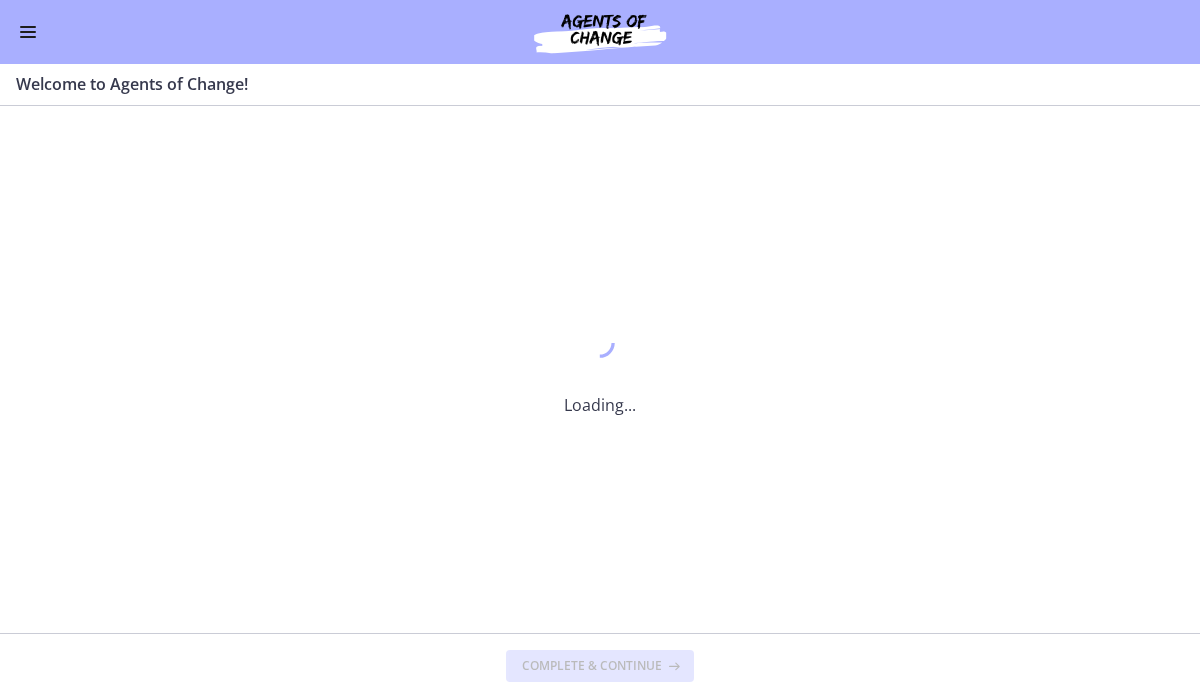 scroll, scrollTop: 0, scrollLeft: 0, axis: both 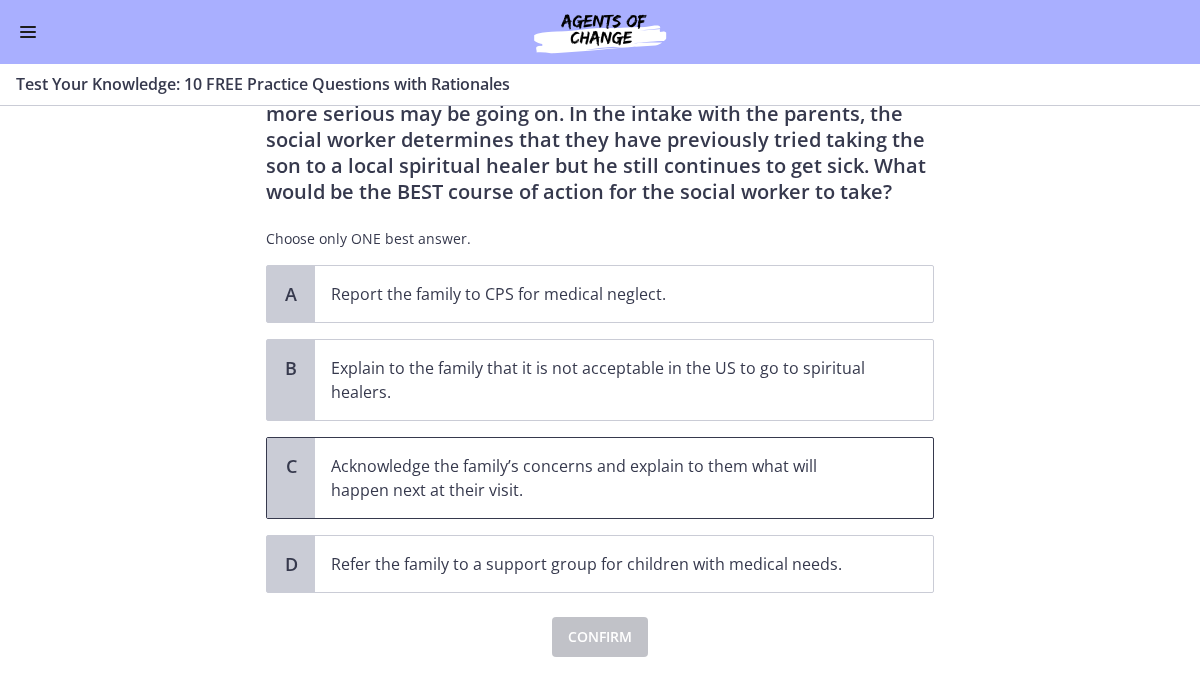 click on "Acknowledge the family’s concerns and explain to them what will happen next at their visit." at bounding box center [604, 478] 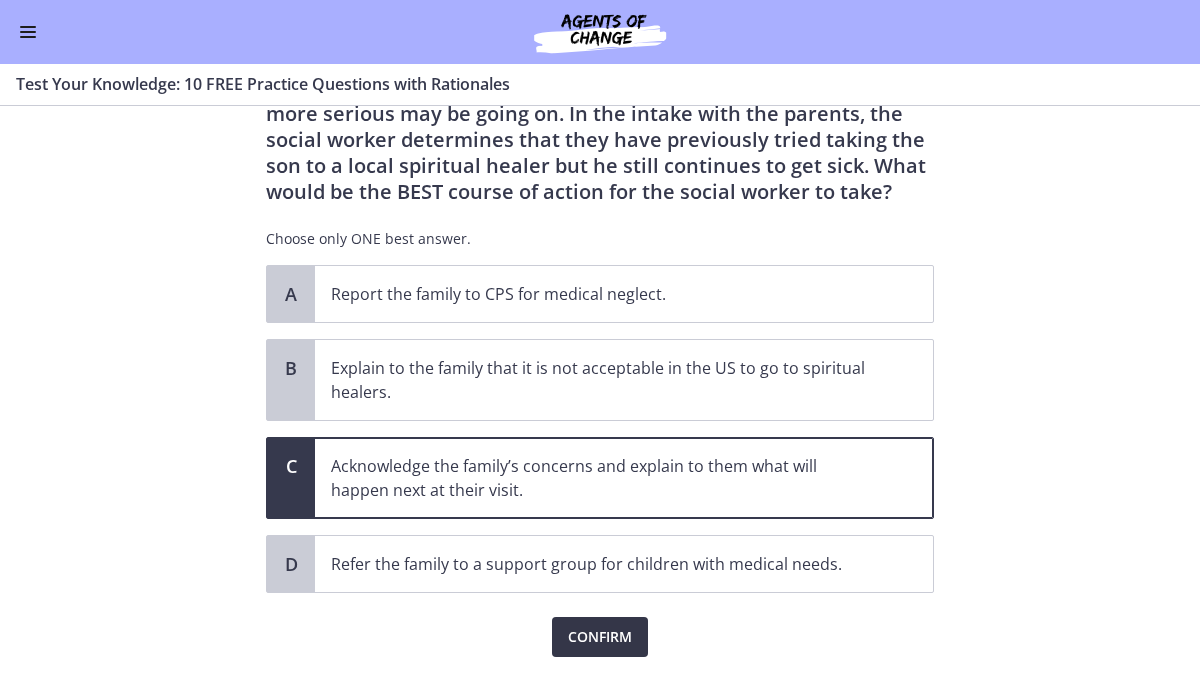 click on "Confirm" at bounding box center (600, 637) 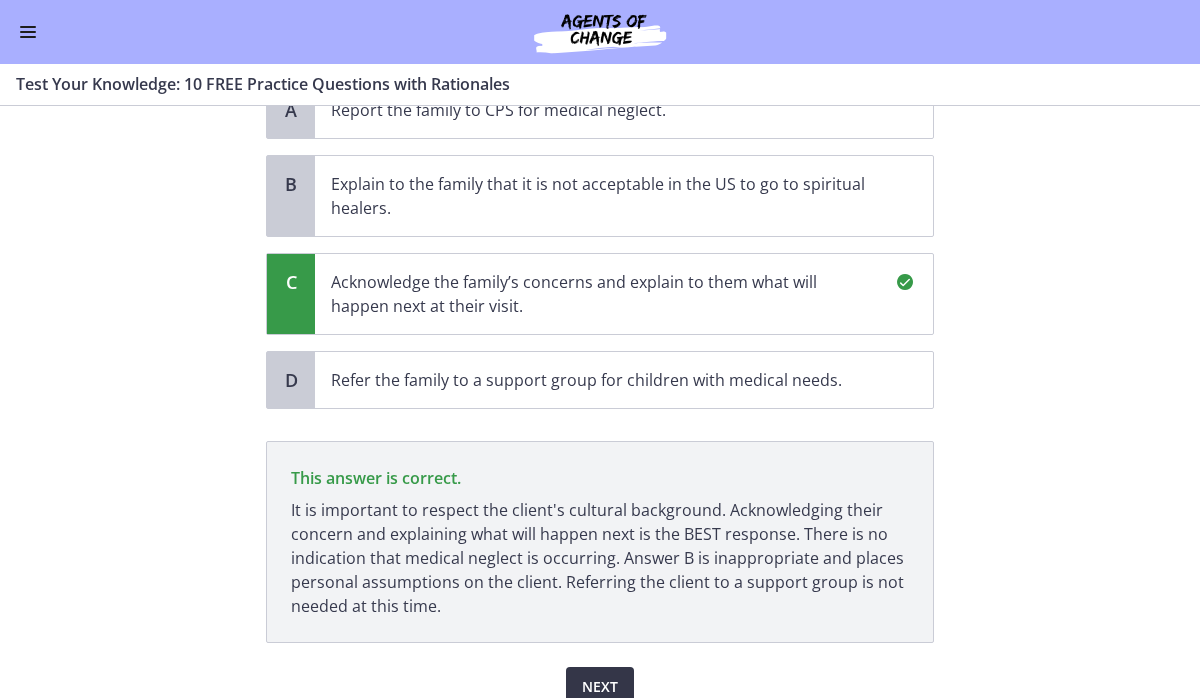 scroll, scrollTop: 420, scrollLeft: 0, axis: vertical 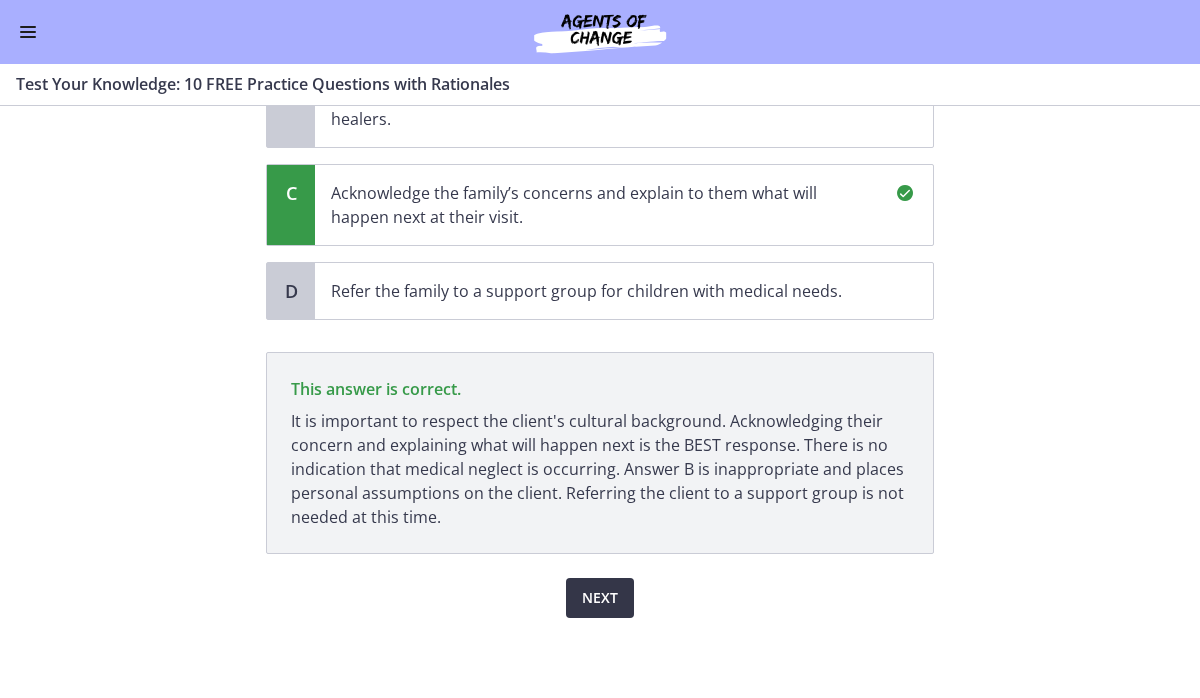 click on "Next" at bounding box center (600, 598) 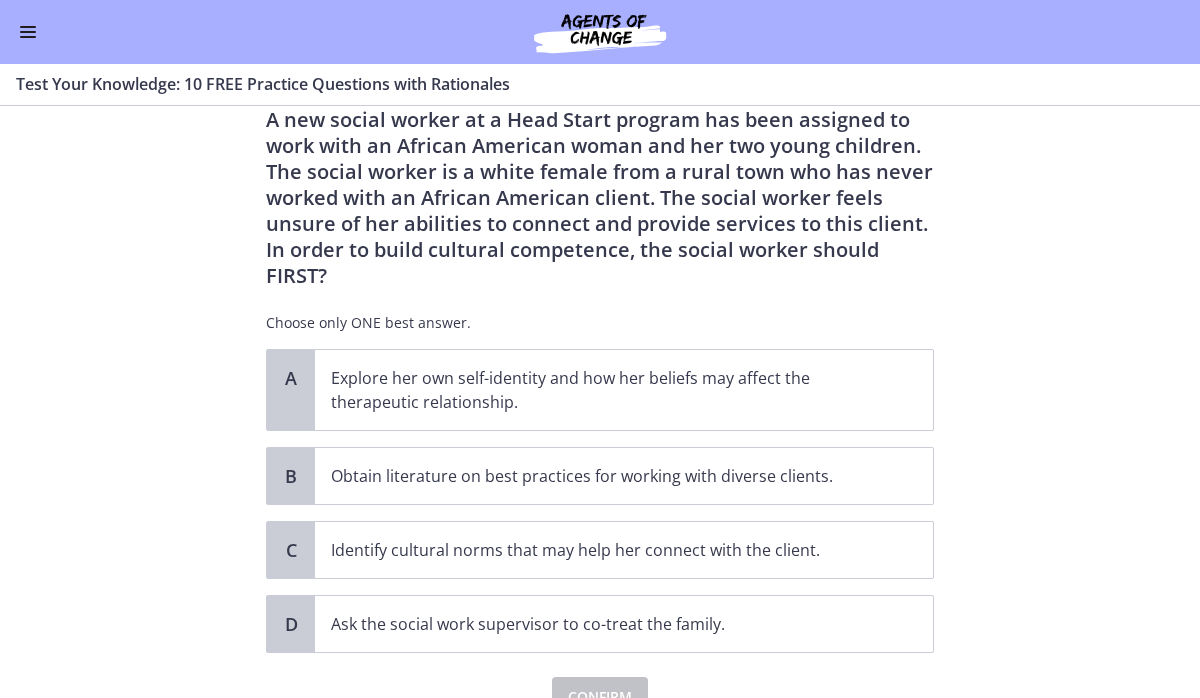 scroll, scrollTop: 81, scrollLeft: 0, axis: vertical 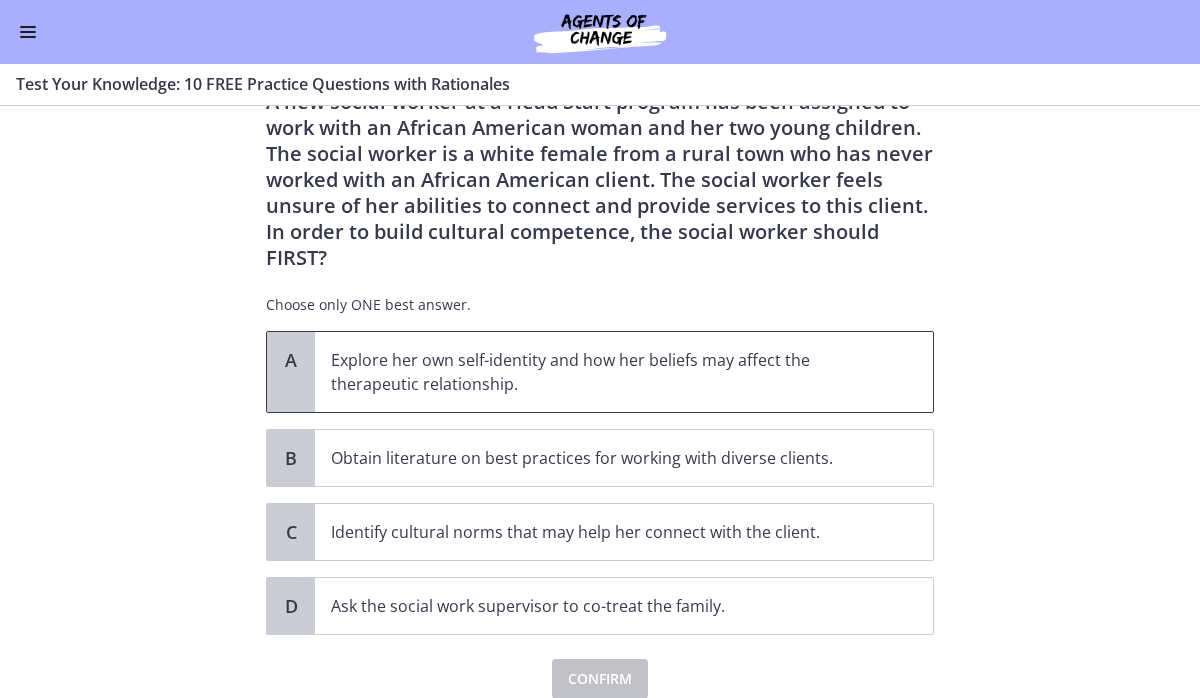 click on "Explore her own self-identity and how her beliefs may affect the therapeutic relationship." at bounding box center [604, 372] 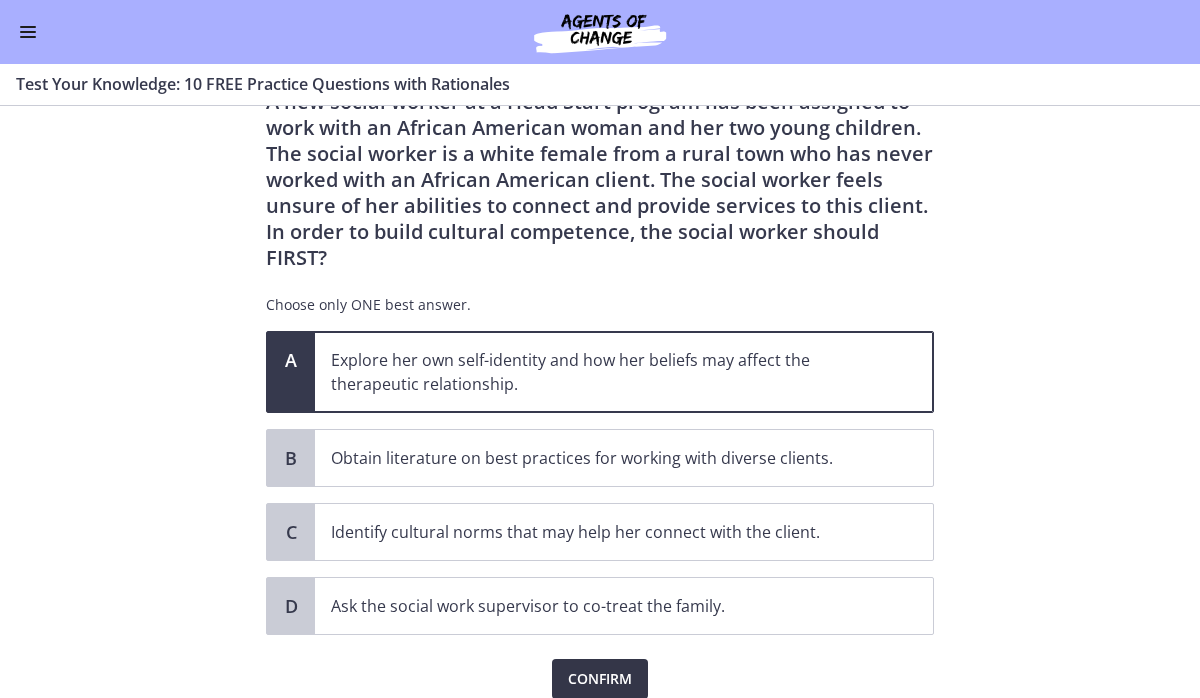 click on "Confirm" at bounding box center [600, 679] 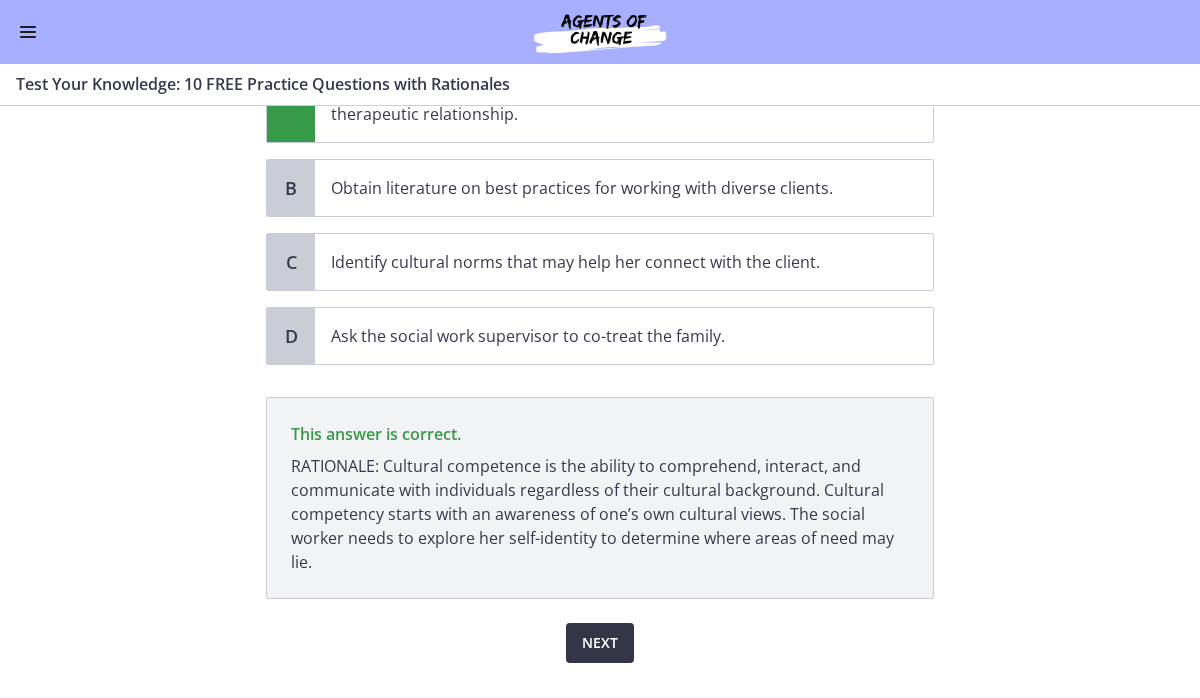 scroll, scrollTop: 396, scrollLeft: 0, axis: vertical 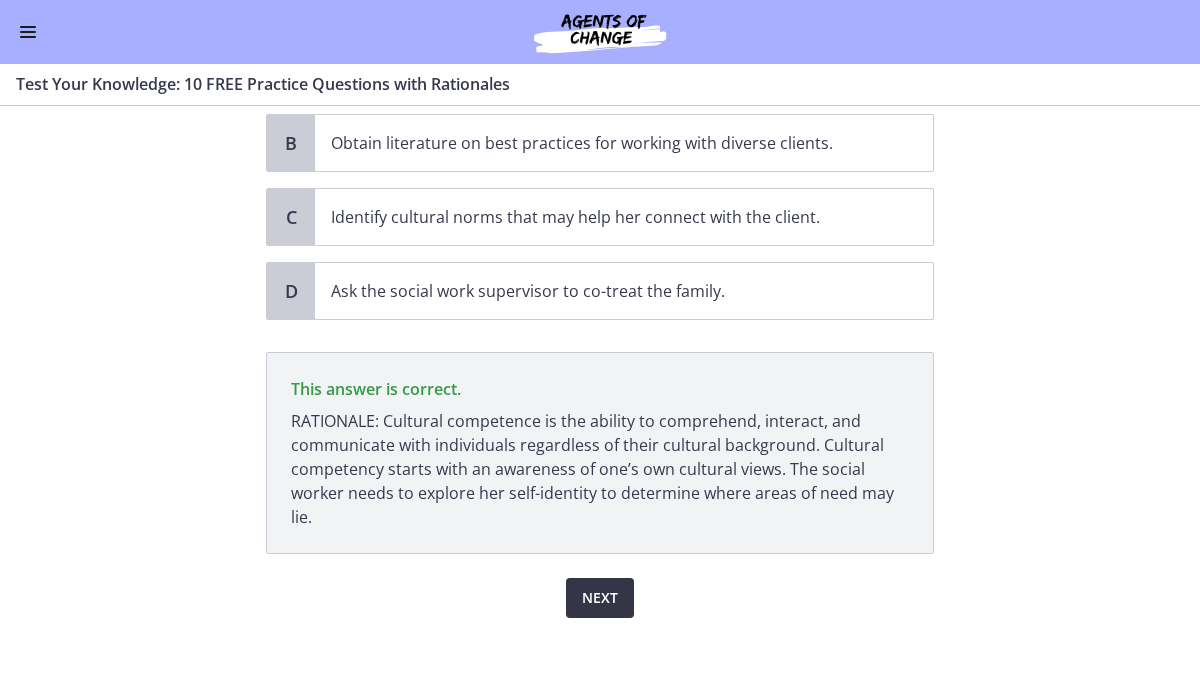 click on "Next" at bounding box center [600, 598] 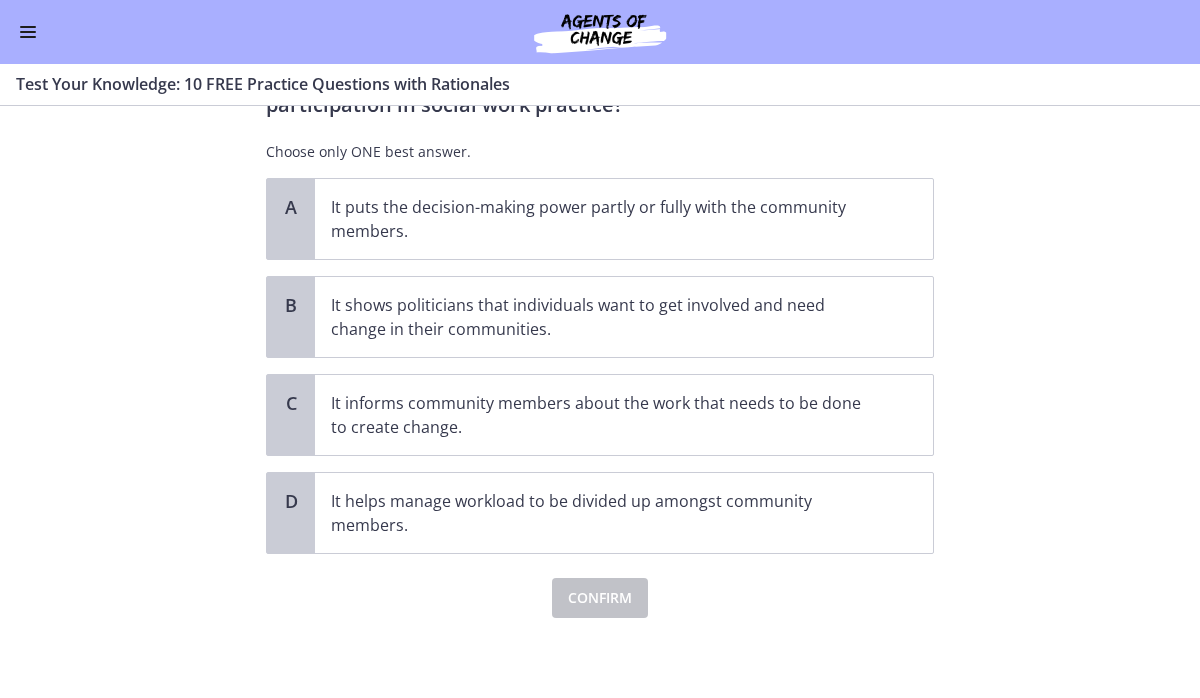 scroll, scrollTop: 0, scrollLeft: 0, axis: both 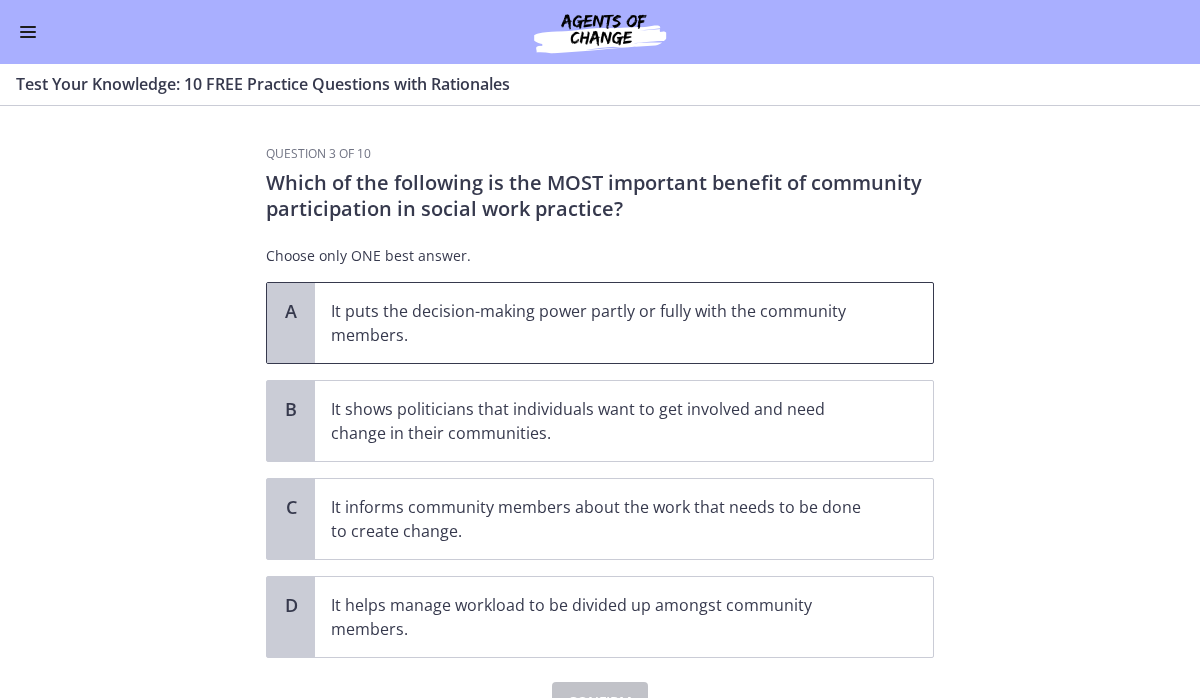 click on "It puts the decision-making power partly or fully with the community members." at bounding box center [604, 323] 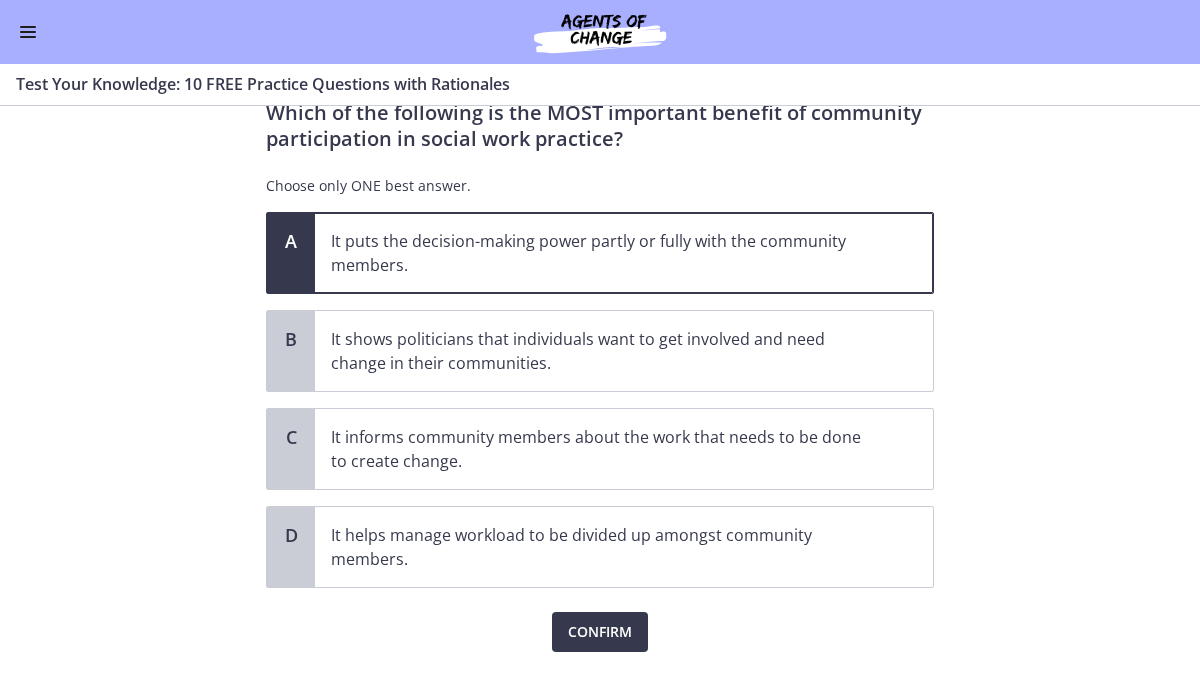 scroll, scrollTop: 100, scrollLeft: 0, axis: vertical 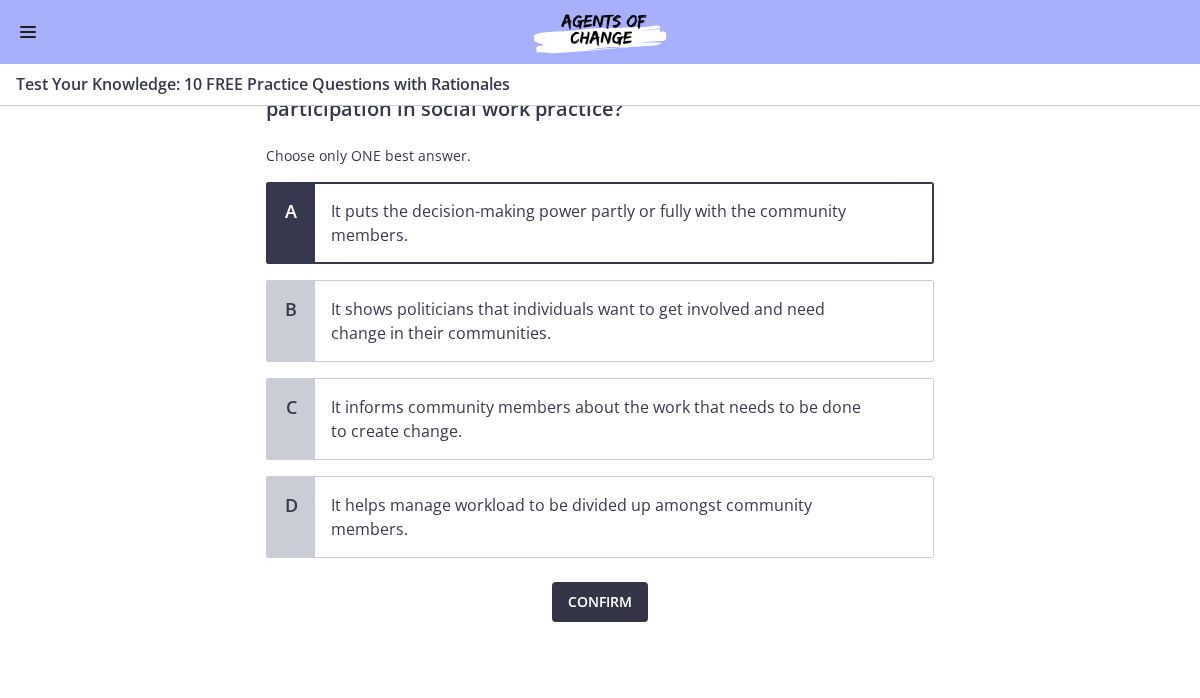 click on "Confirm" at bounding box center (600, 602) 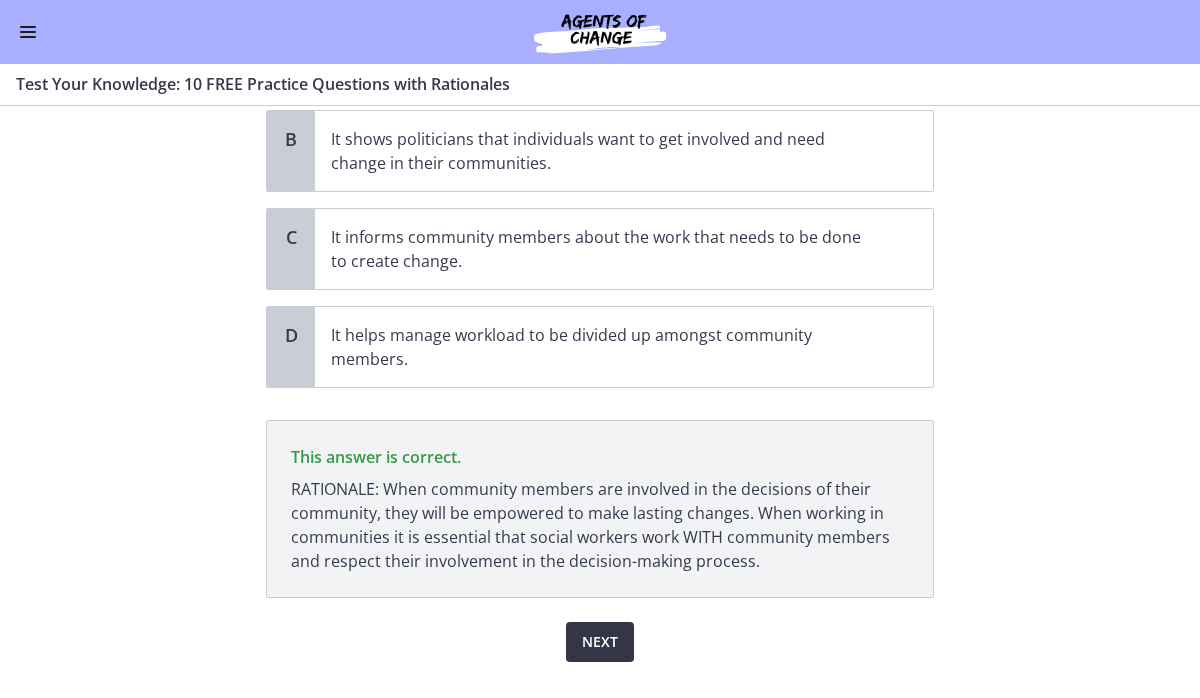 scroll, scrollTop: 314, scrollLeft: 0, axis: vertical 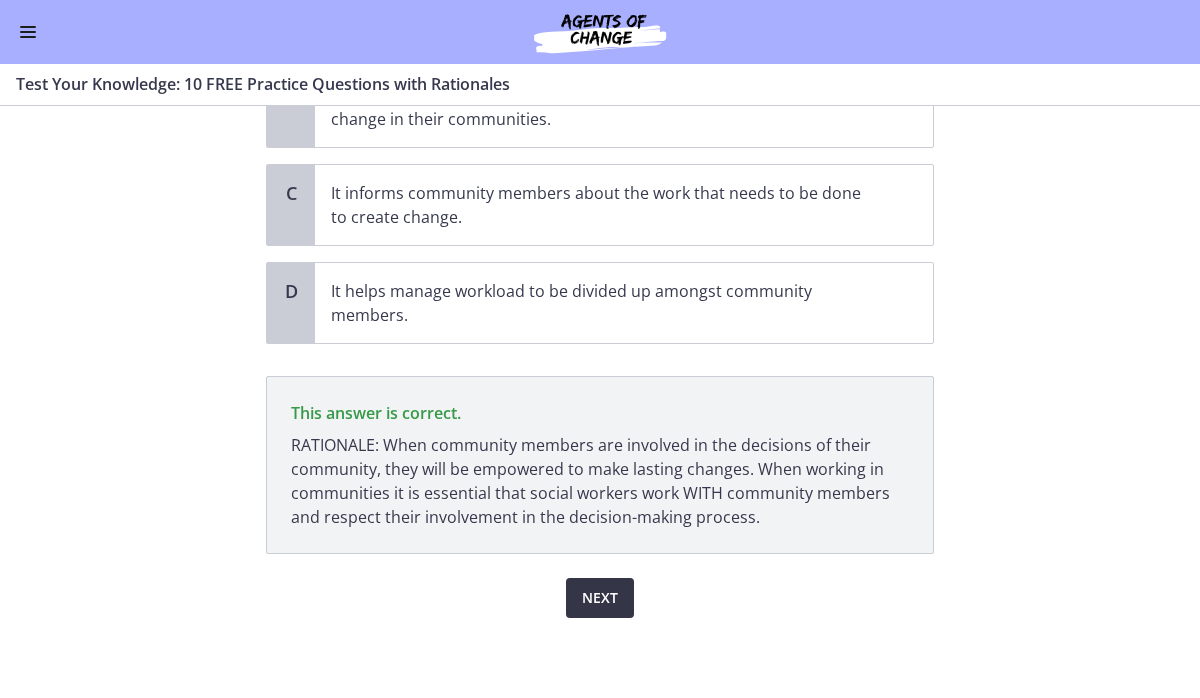 click on "Next" at bounding box center (600, 598) 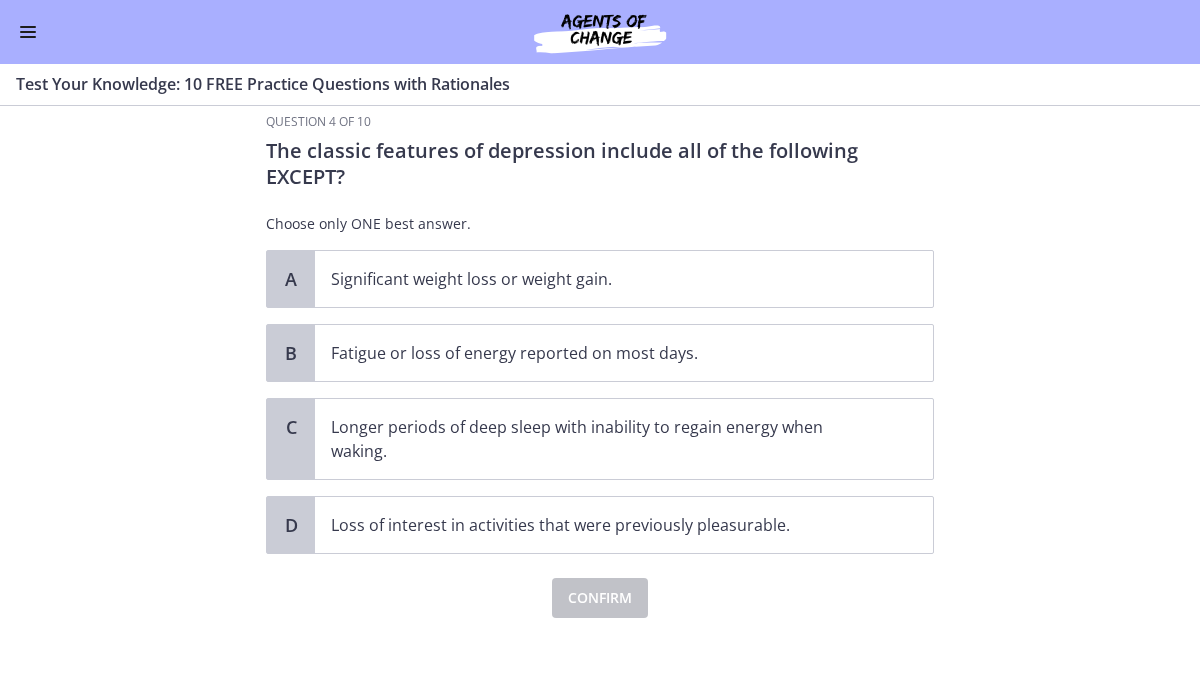 scroll, scrollTop: 0, scrollLeft: 0, axis: both 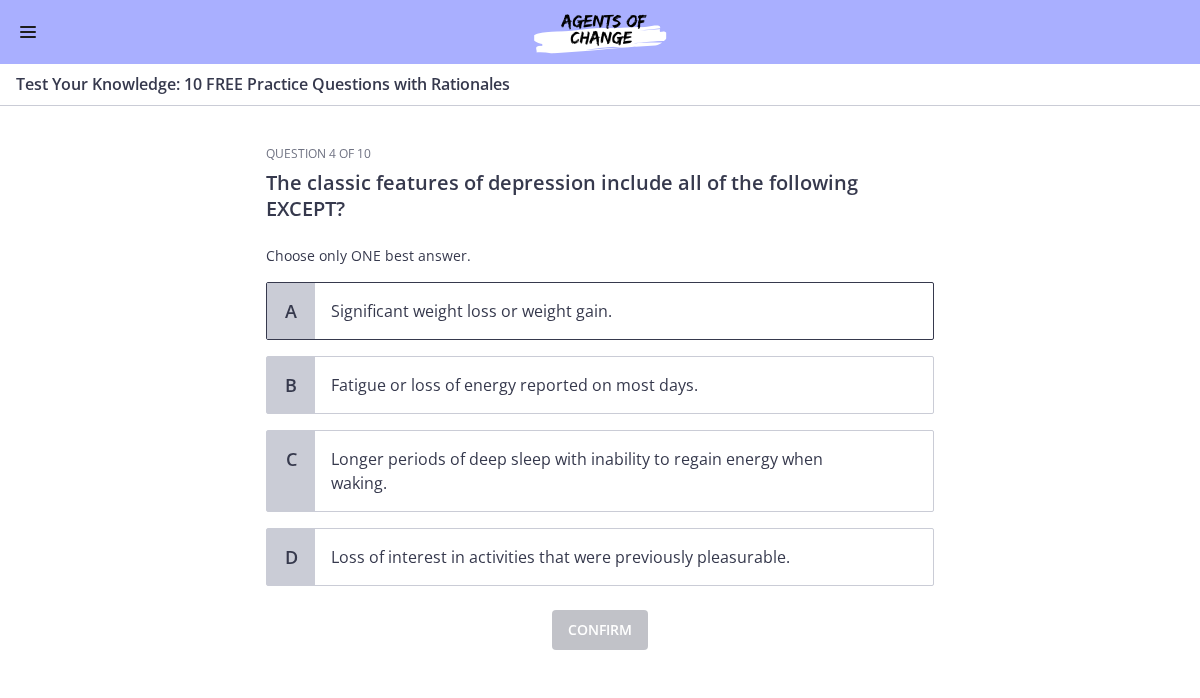 click on "A" at bounding box center (291, 311) 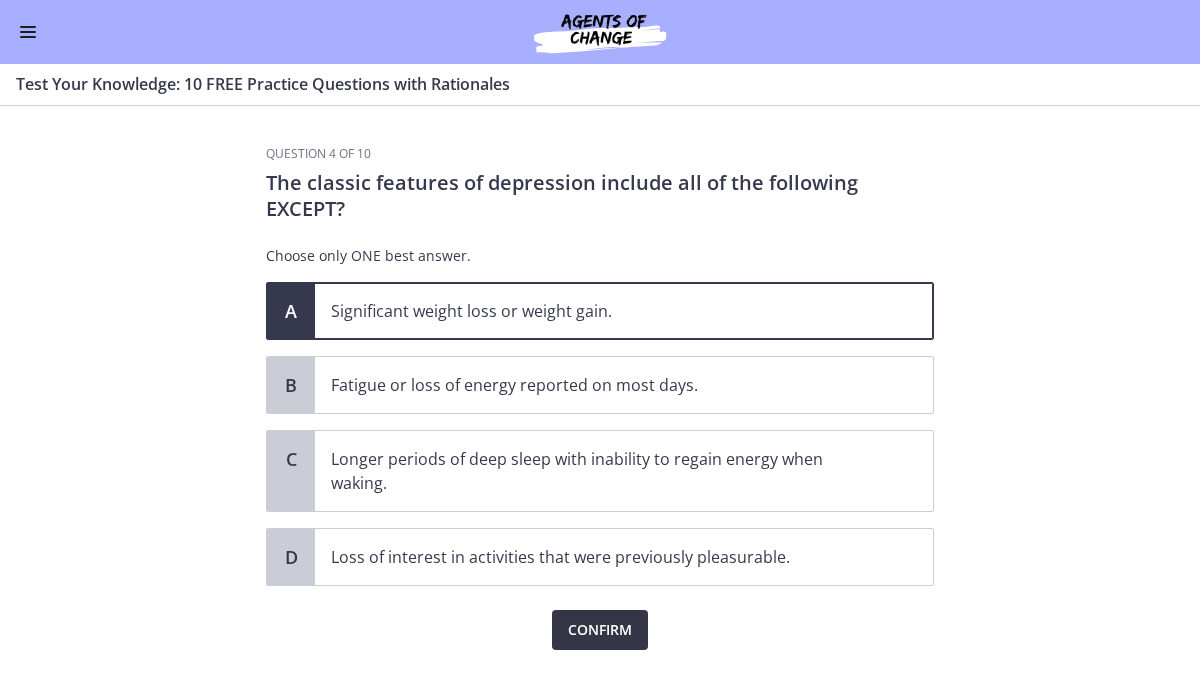 click on "Confirm" at bounding box center (600, 630) 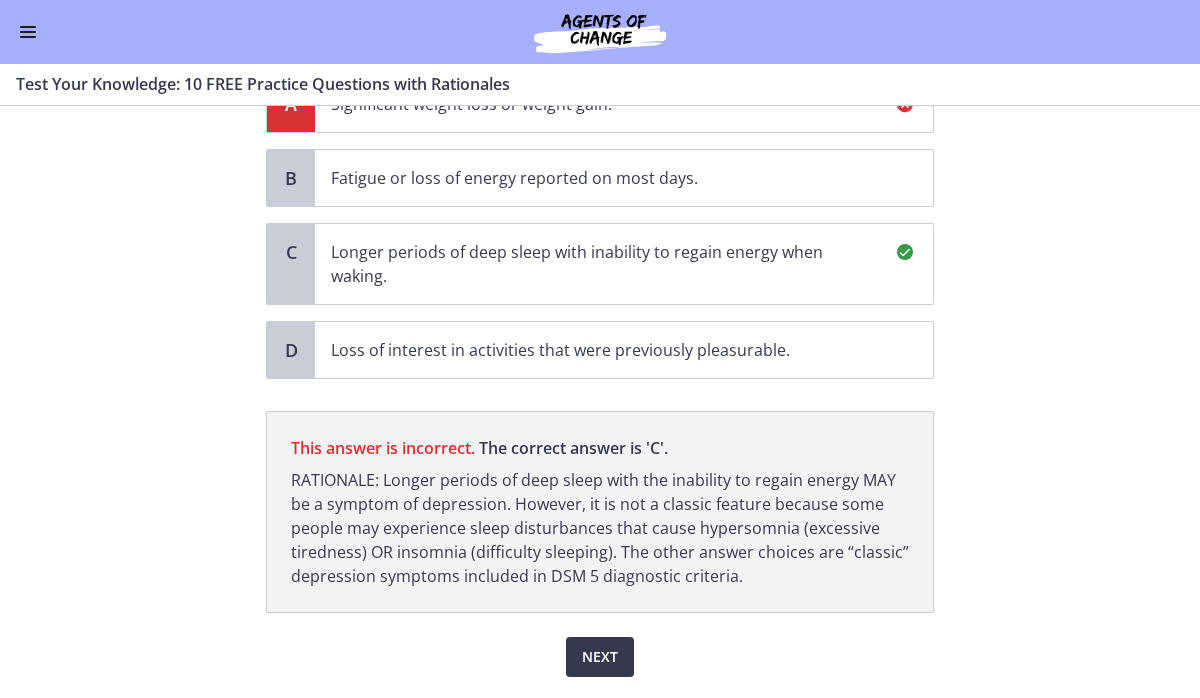scroll, scrollTop: 189, scrollLeft: 0, axis: vertical 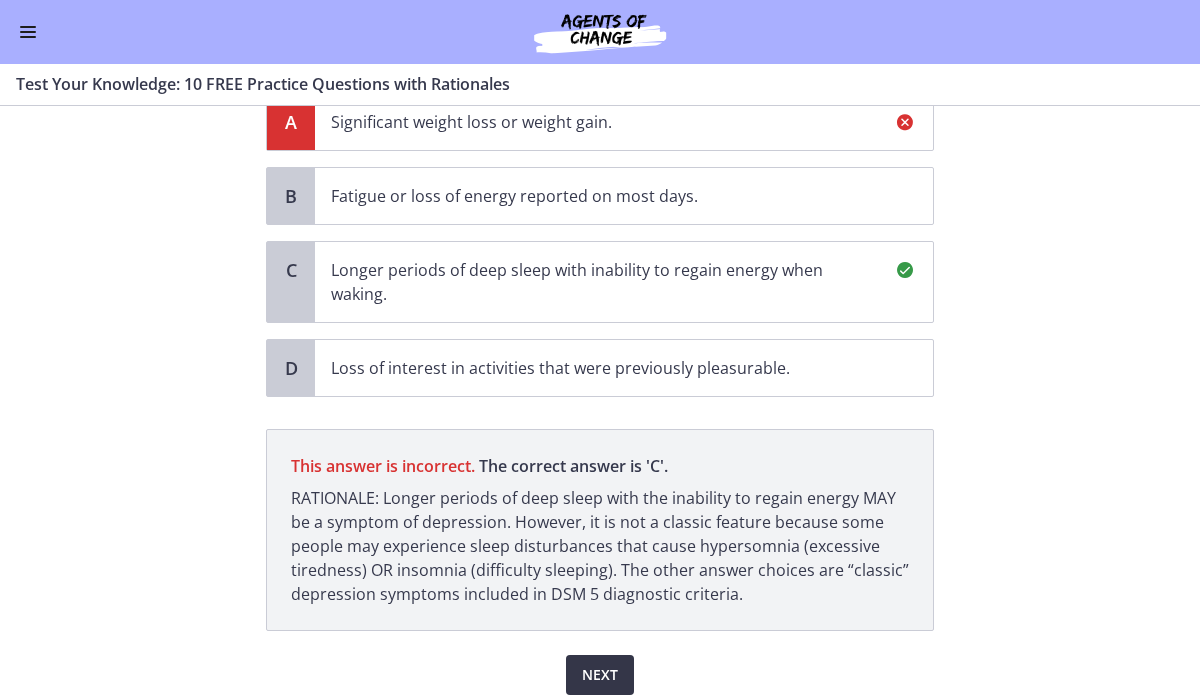 click on "Next" at bounding box center [600, 675] 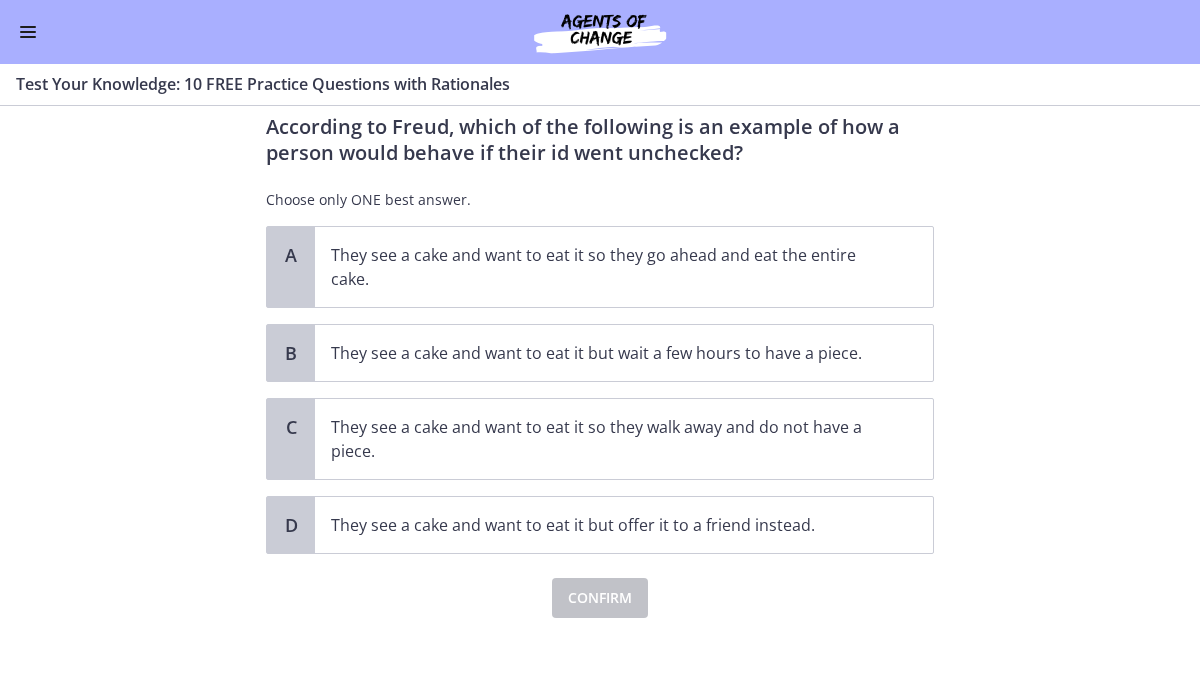 scroll, scrollTop: 0, scrollLeft: 0, axis: both 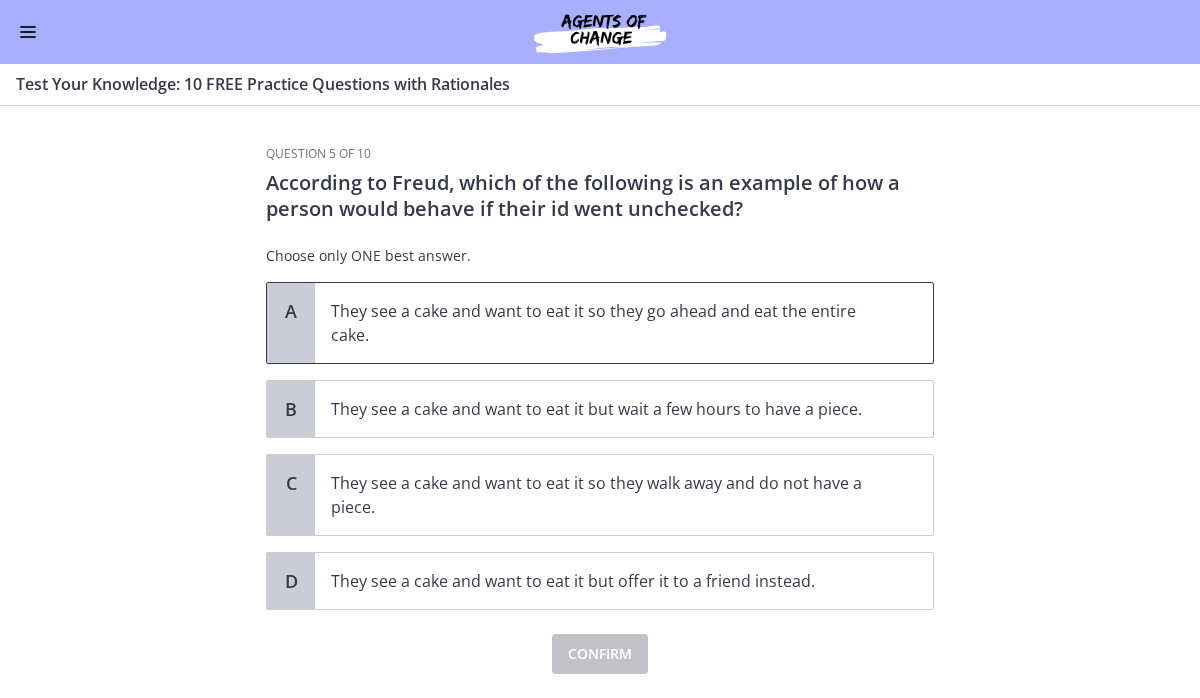 click on "A" at bounding box center [291, 323] 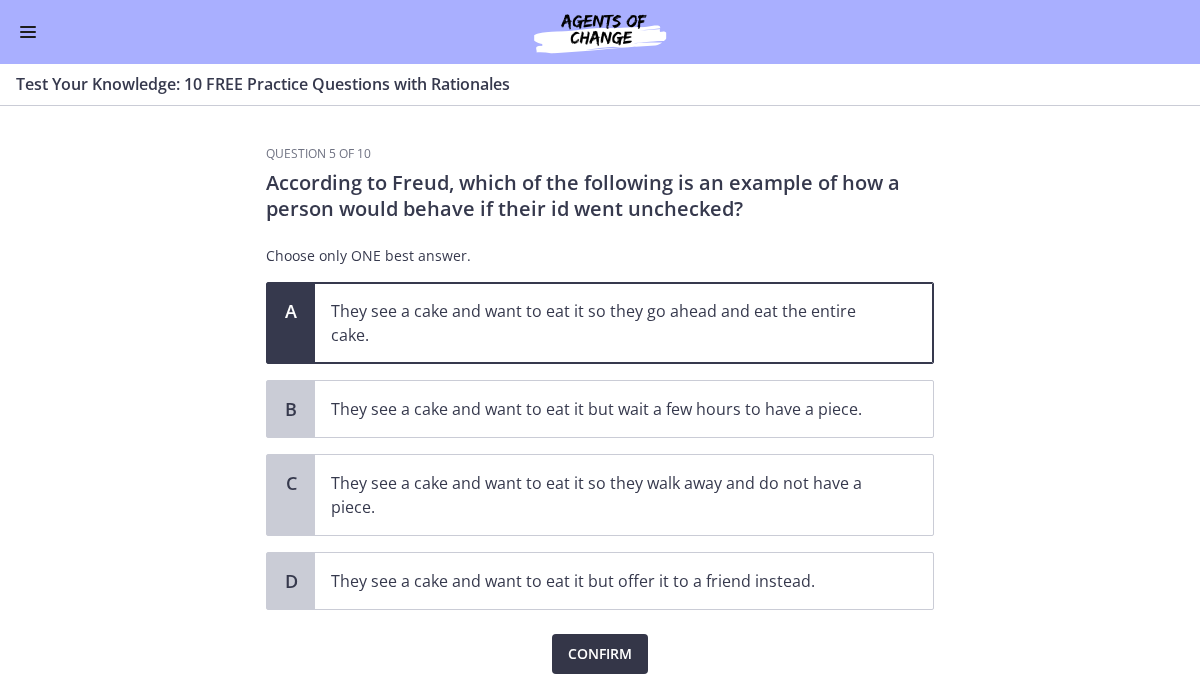click on "Confirm" at bounding box center [600, 654] 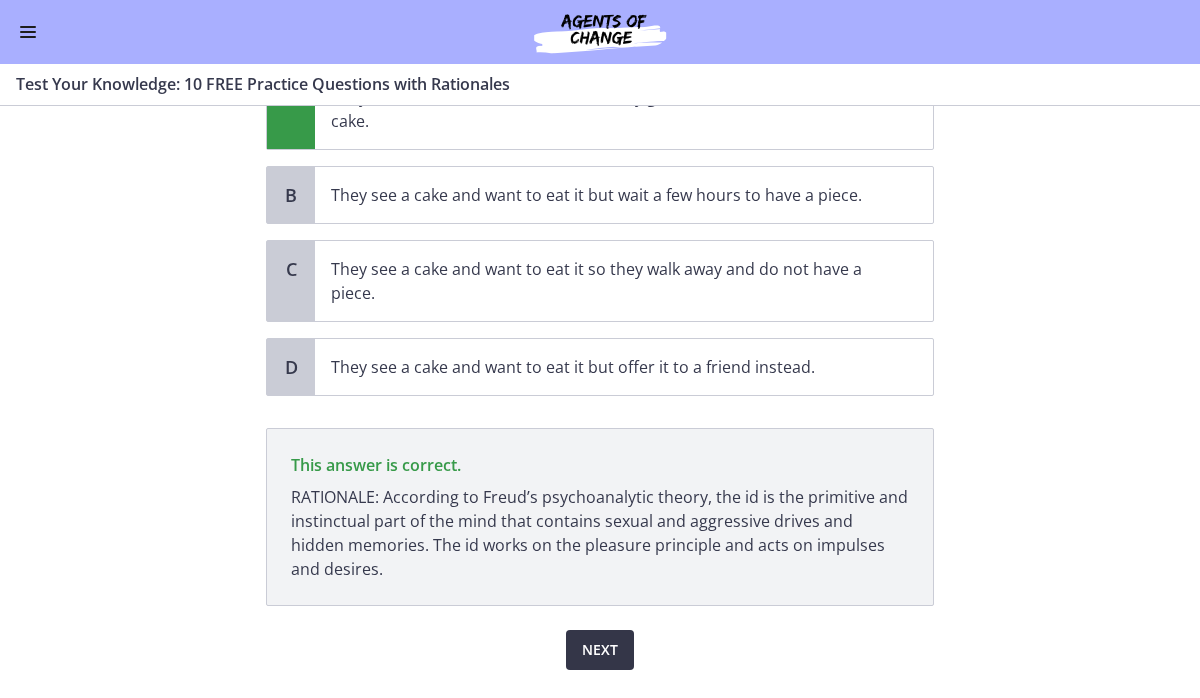 scroll, scrollTop: 266, scrollLeft: 0, axis: vertical 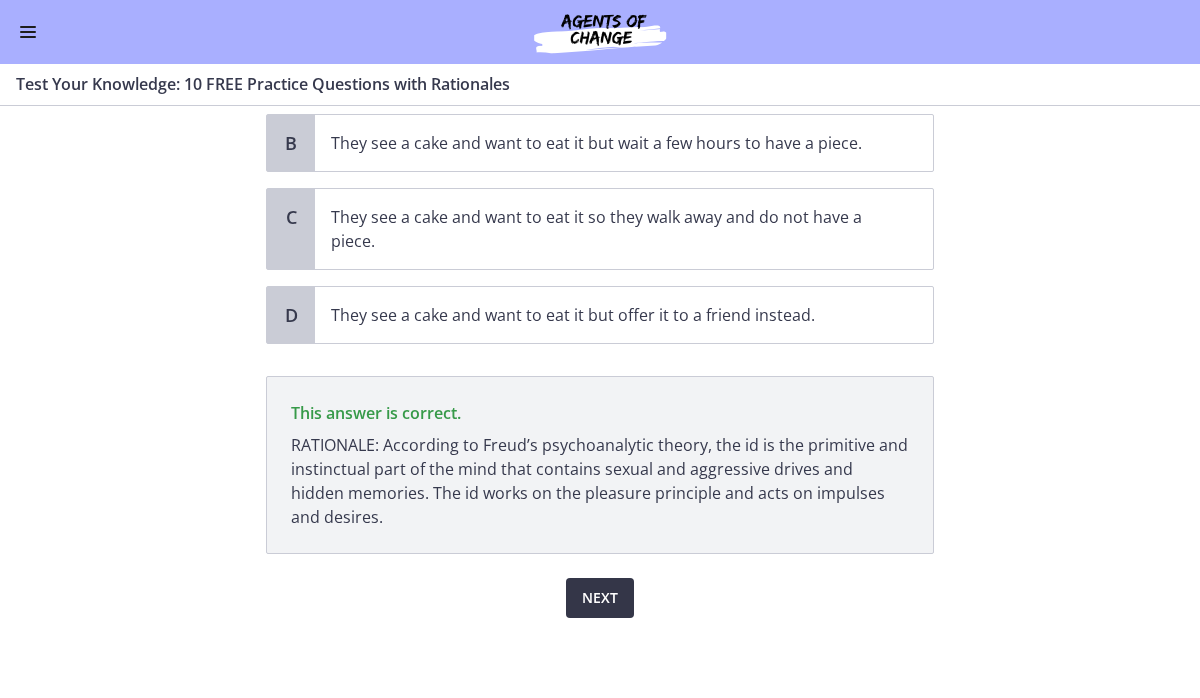 click on "Next" at bounding box center (600, 598) 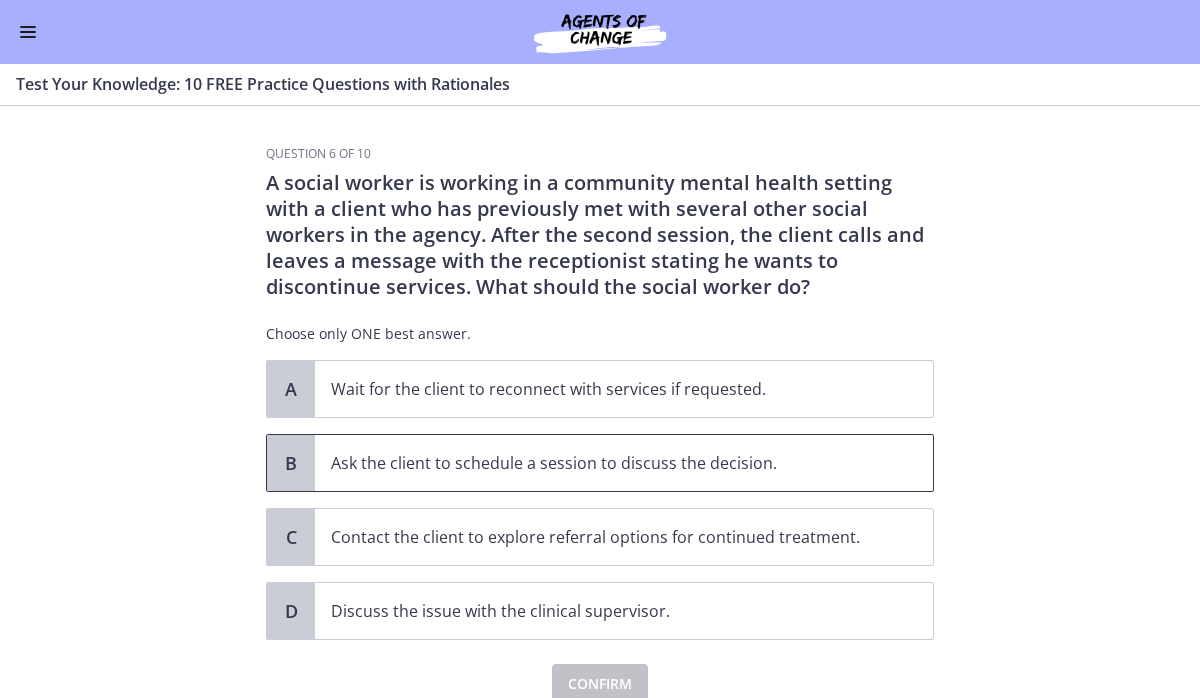 click on "Ask the client to schedule a session to discuss the decision." at bounding box center [604, 463] 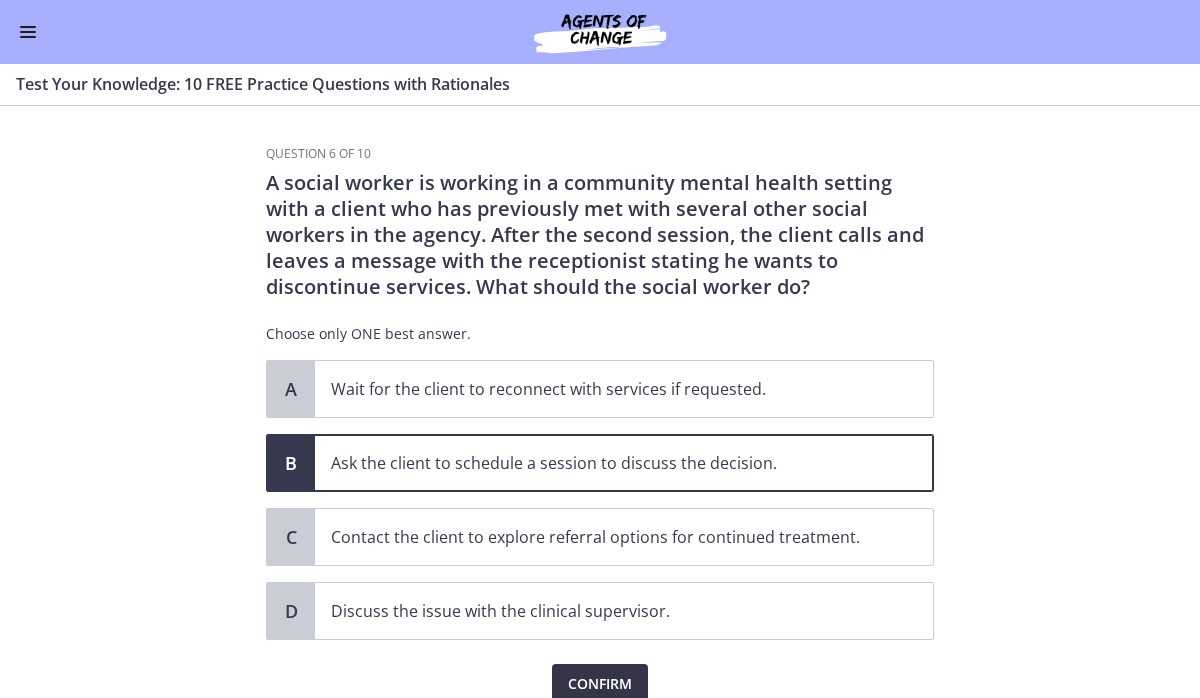click on "Confirm" at bounding box center (600, 684) 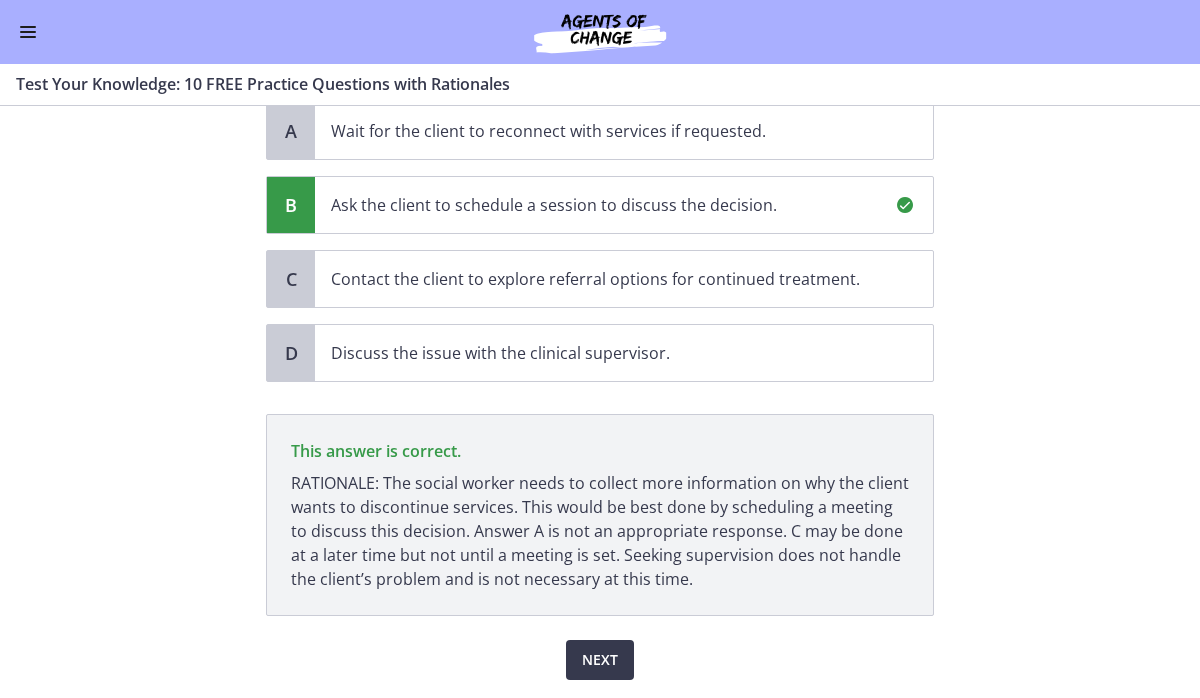 scroll, scrollTop: 251, scrollLeft: 0, axis: vertical 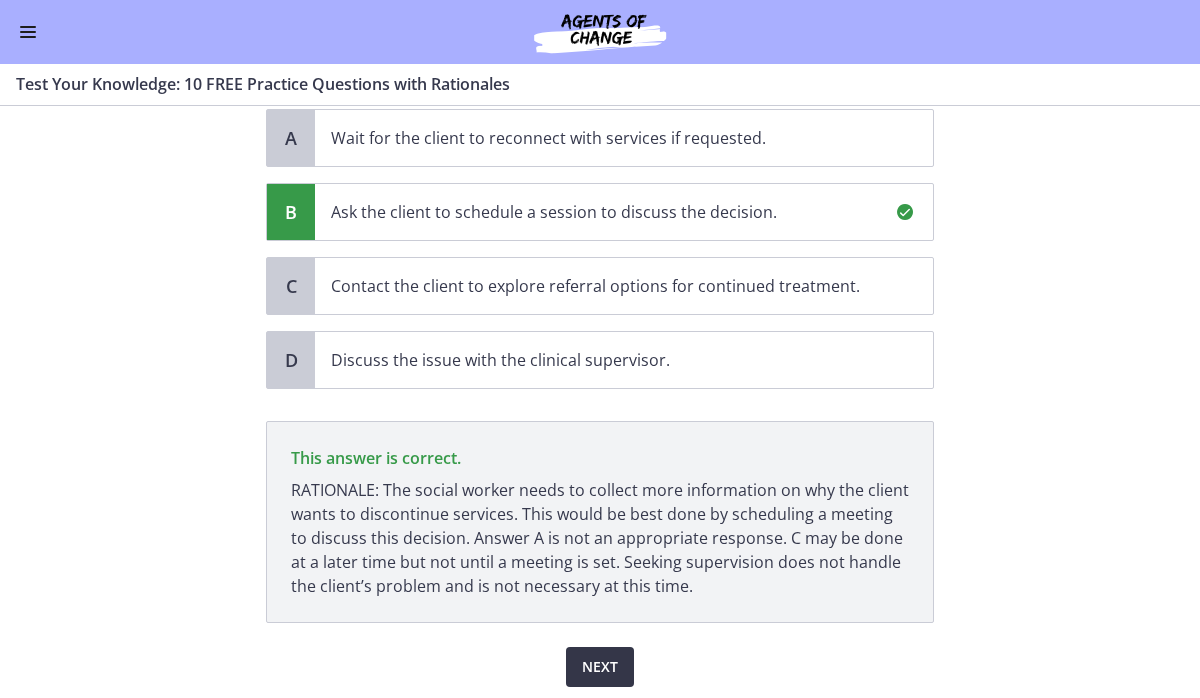 click on "Next" at bounding box center [600, 667] 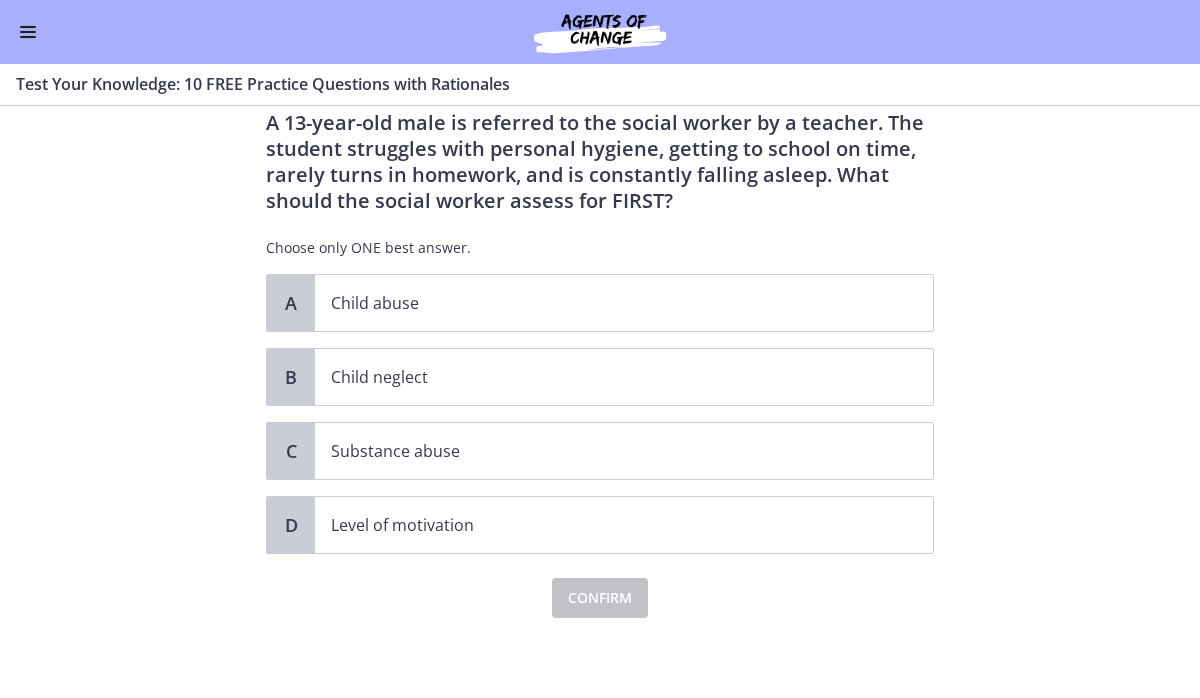 scroll, scrollTop: 0, scrollLeft: 0, axis: both 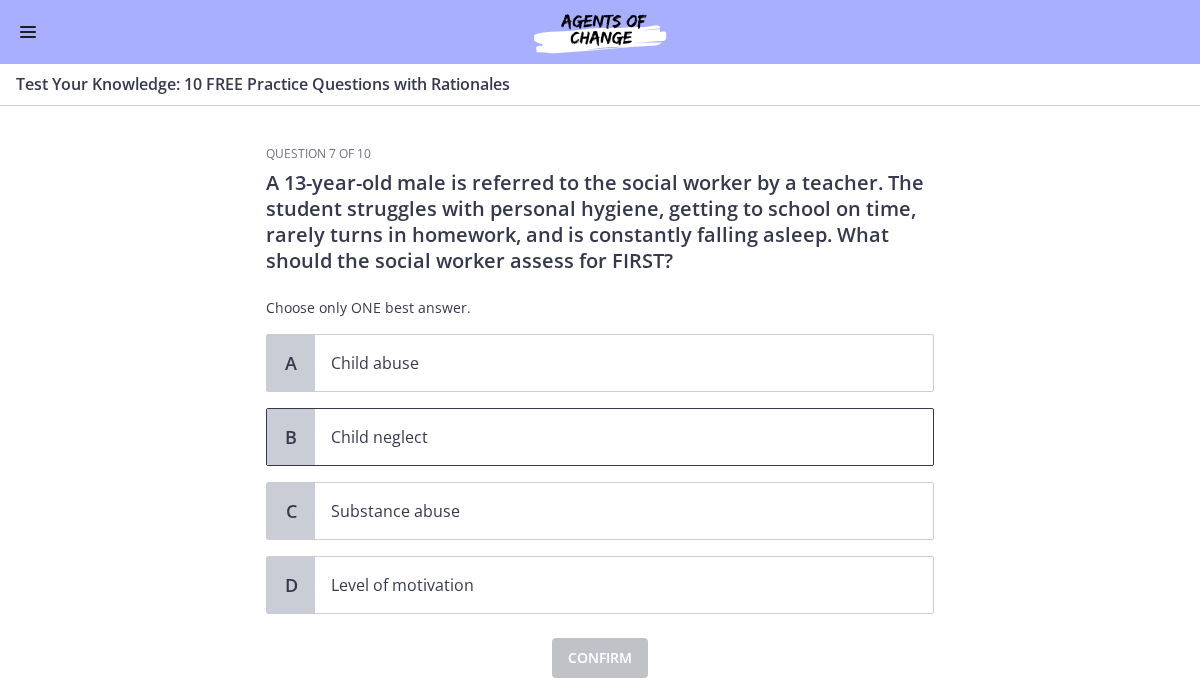 click on "Child neglect" at bounding box center (604, 437) 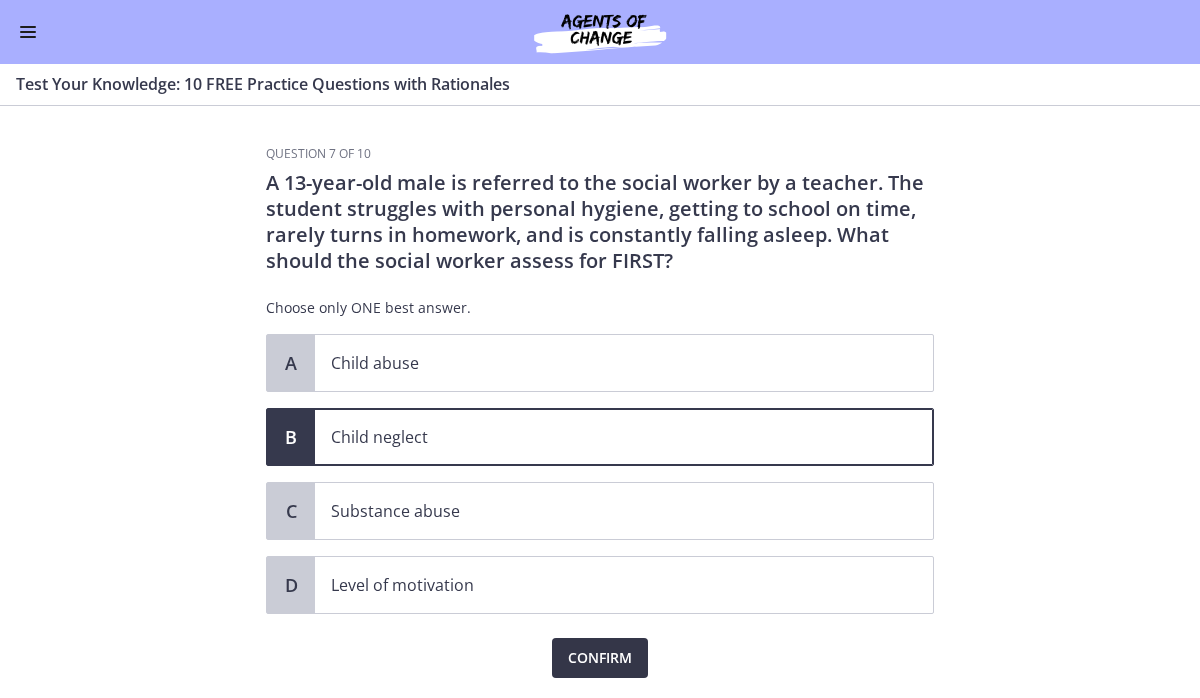 click on "Confirm" at bounding box center (600, 658) 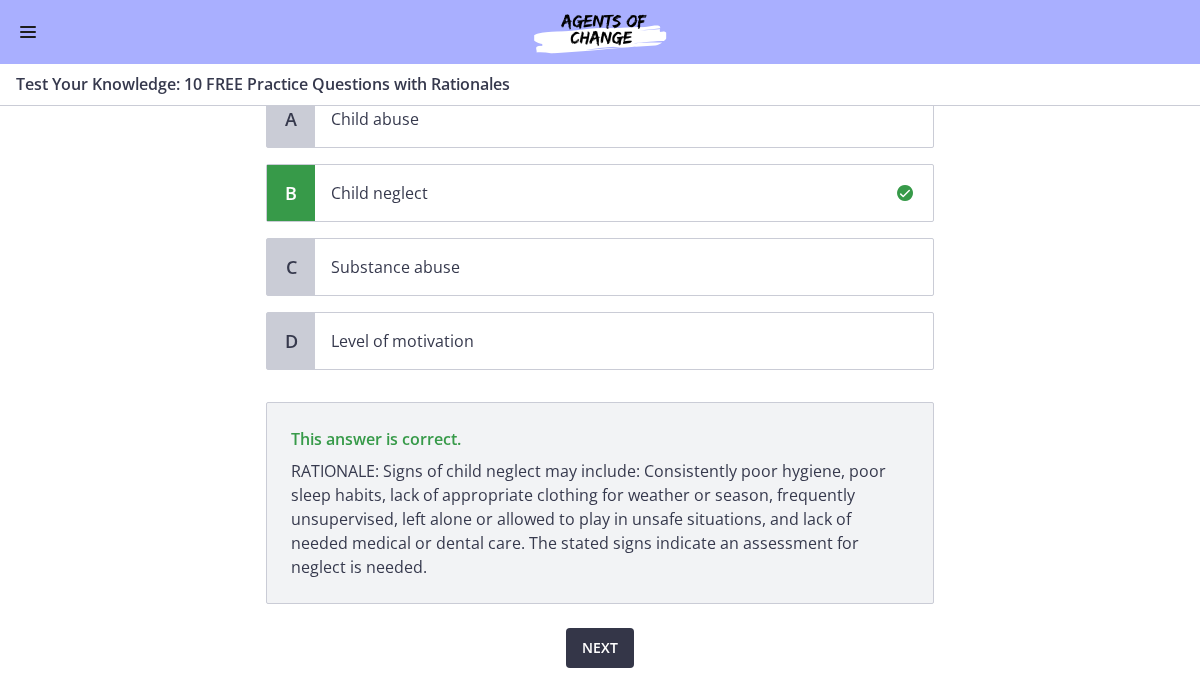 scroll, scrollTop: 294, scrollLeft: 0, axis: vertical 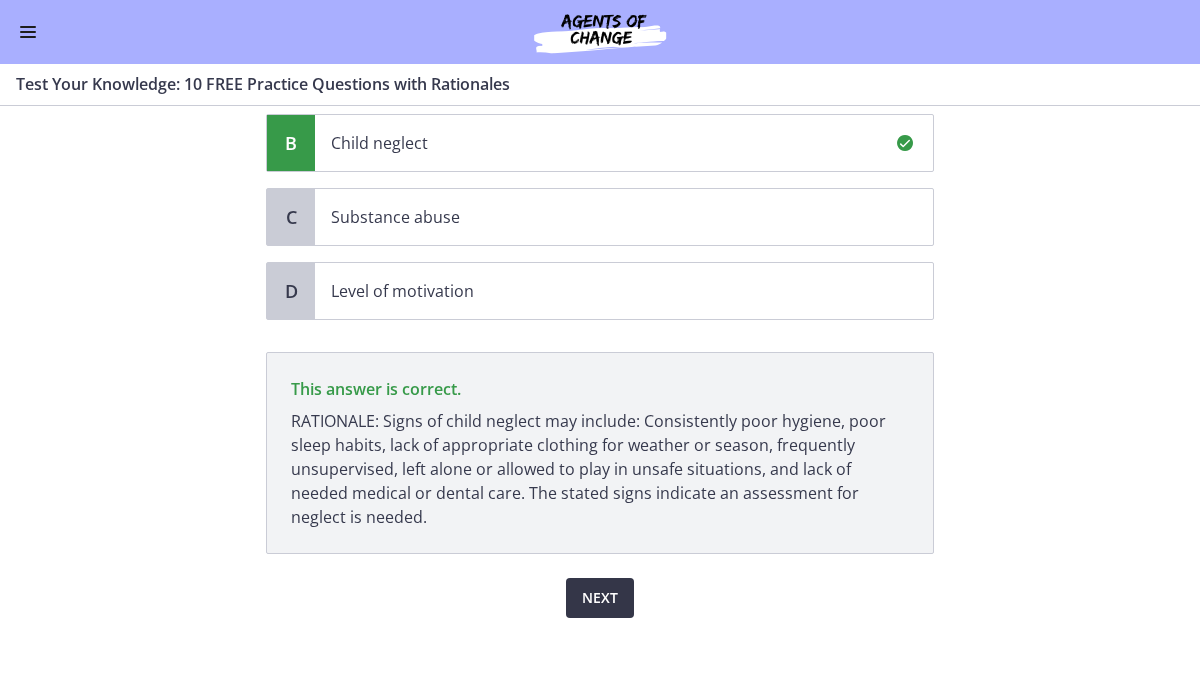 click on "Next" at bounding box center [600, 598] 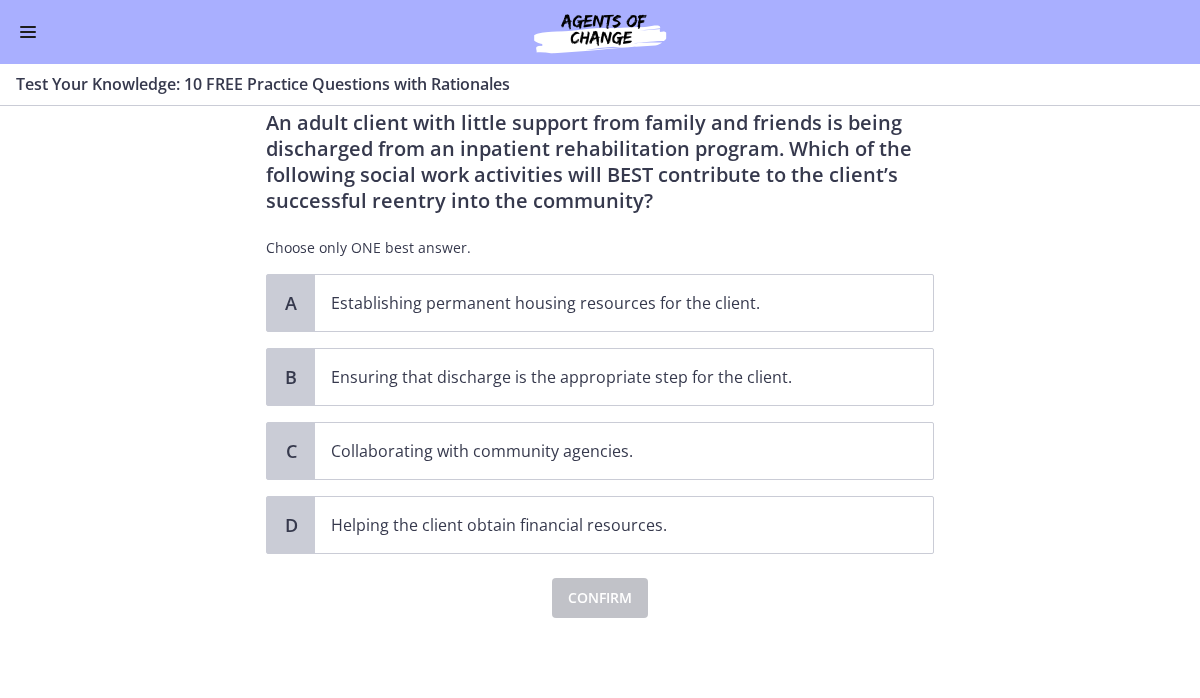 scroll, scrollTop: 0, scrollLeft: 0, axis: both 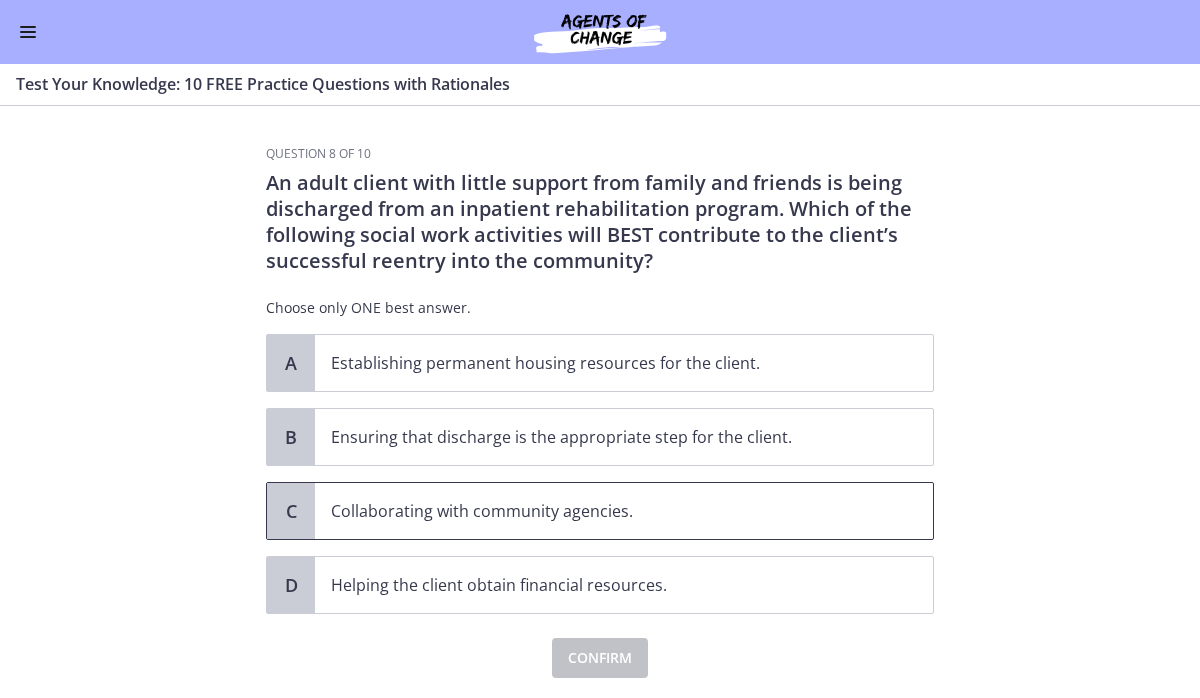 click on "Collaborating with community agencies." at bounding box center [604, 511] 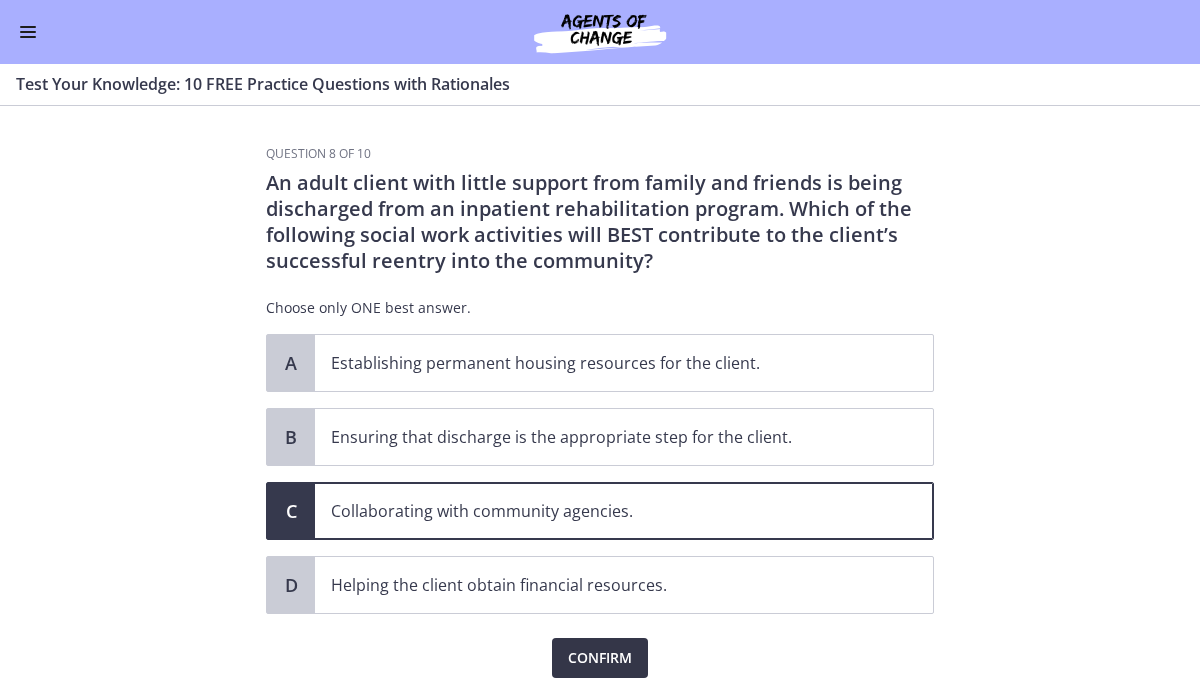 click on "Confirm" at bounding box center (600, 658) 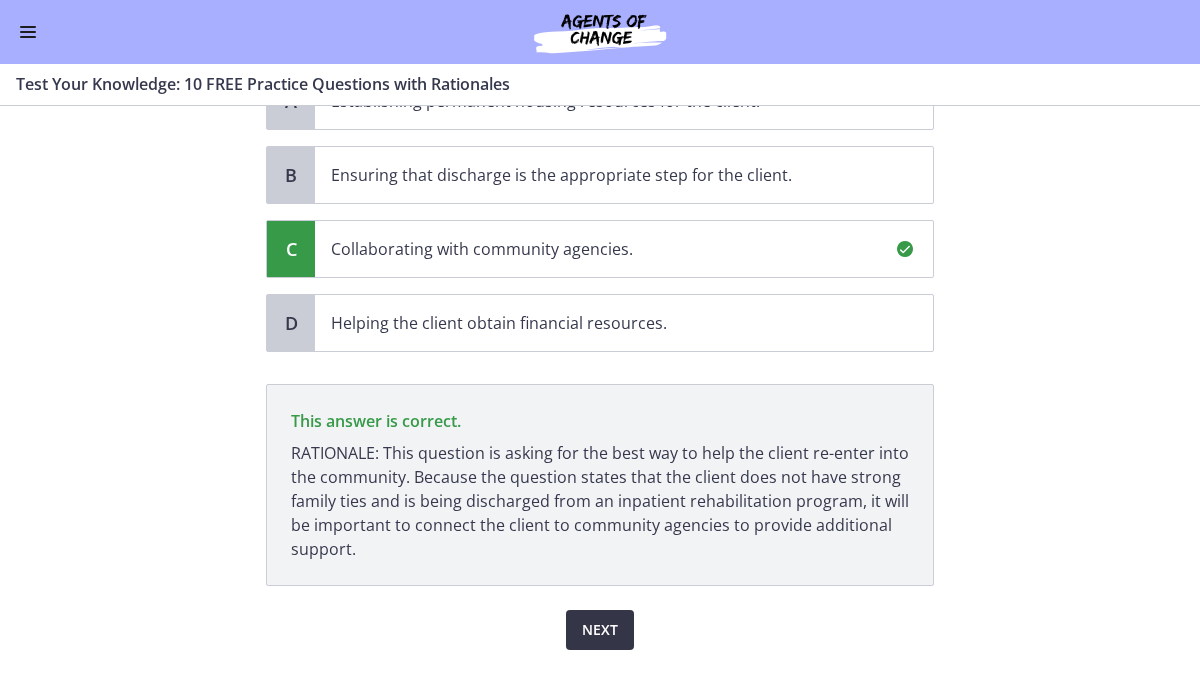 scroll, scrollTop: 294, scrollLeft: 0, axis: vertical 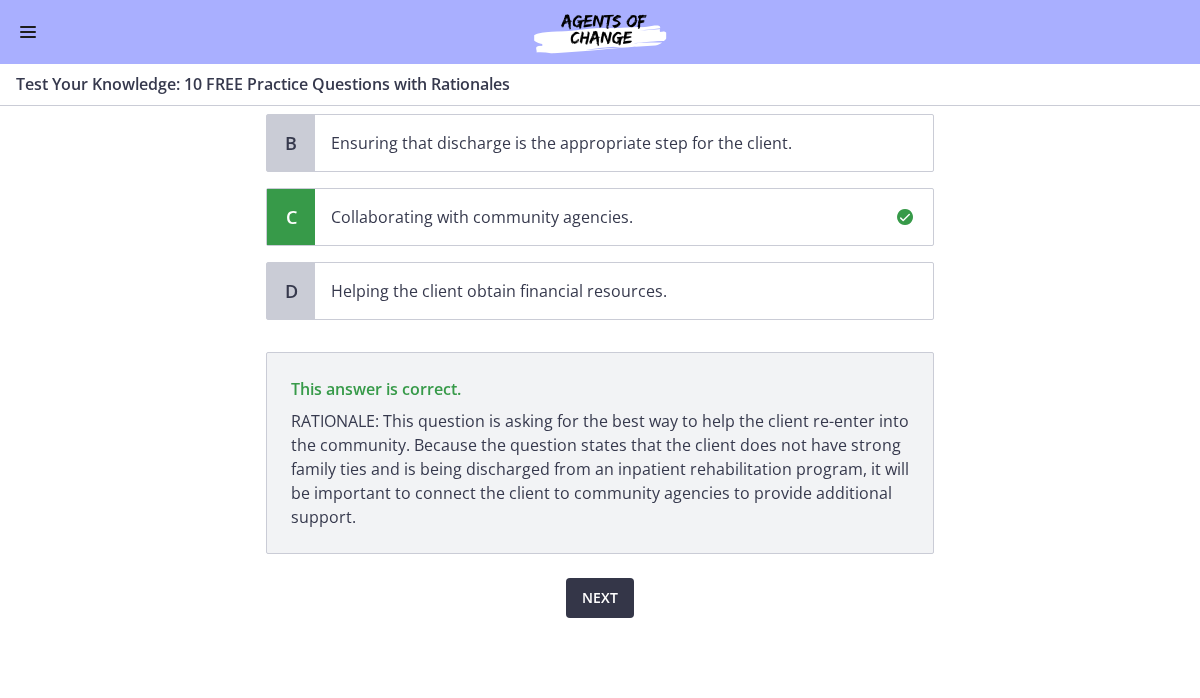 click on "Next" at bounding box center [600, 598] 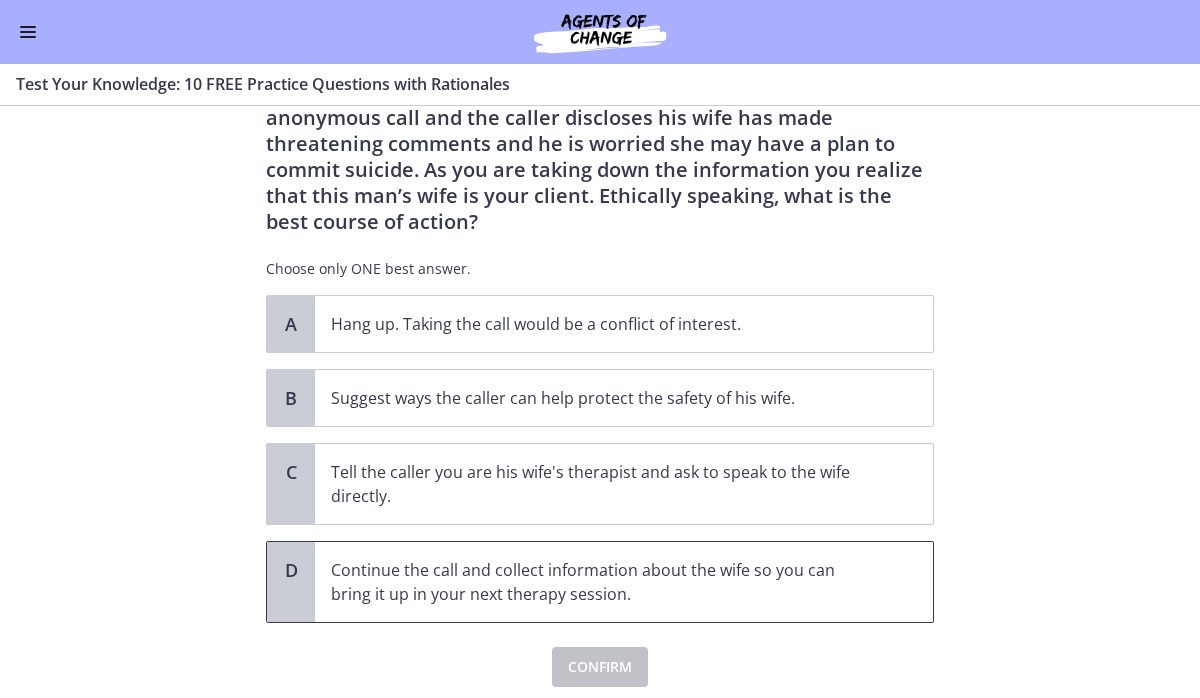 scroll, scrollTop: 84, scrollLeft: 0, axis: vertical 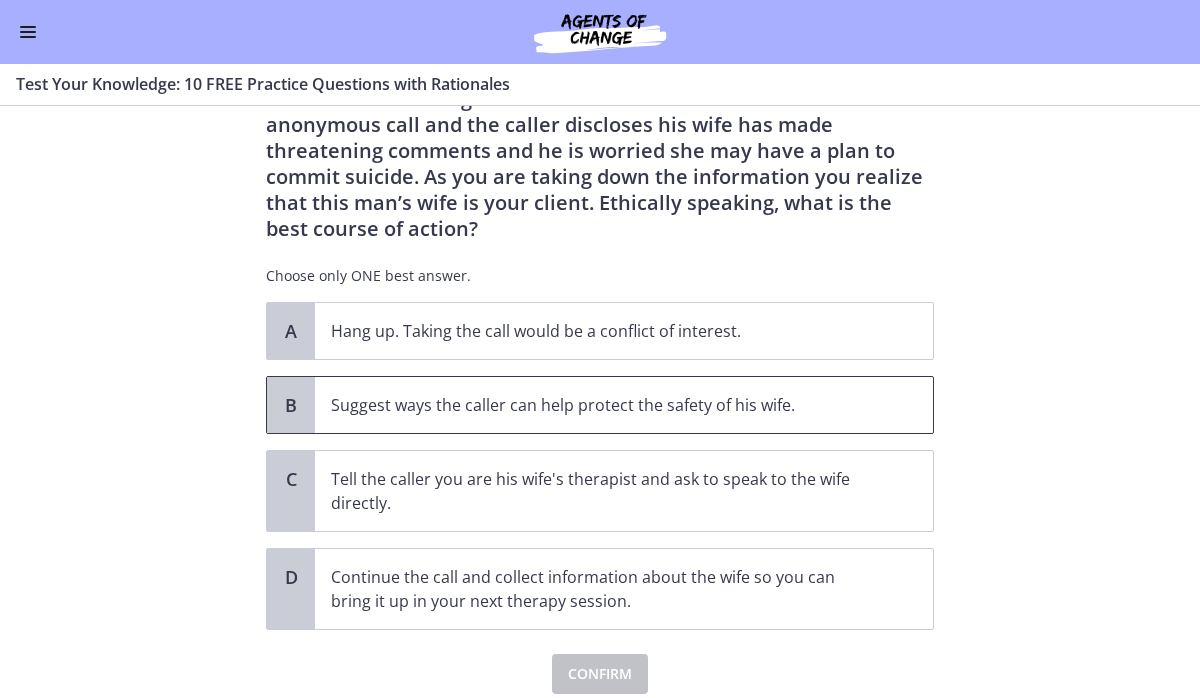 click on "B" at bounding box center [291, 405] 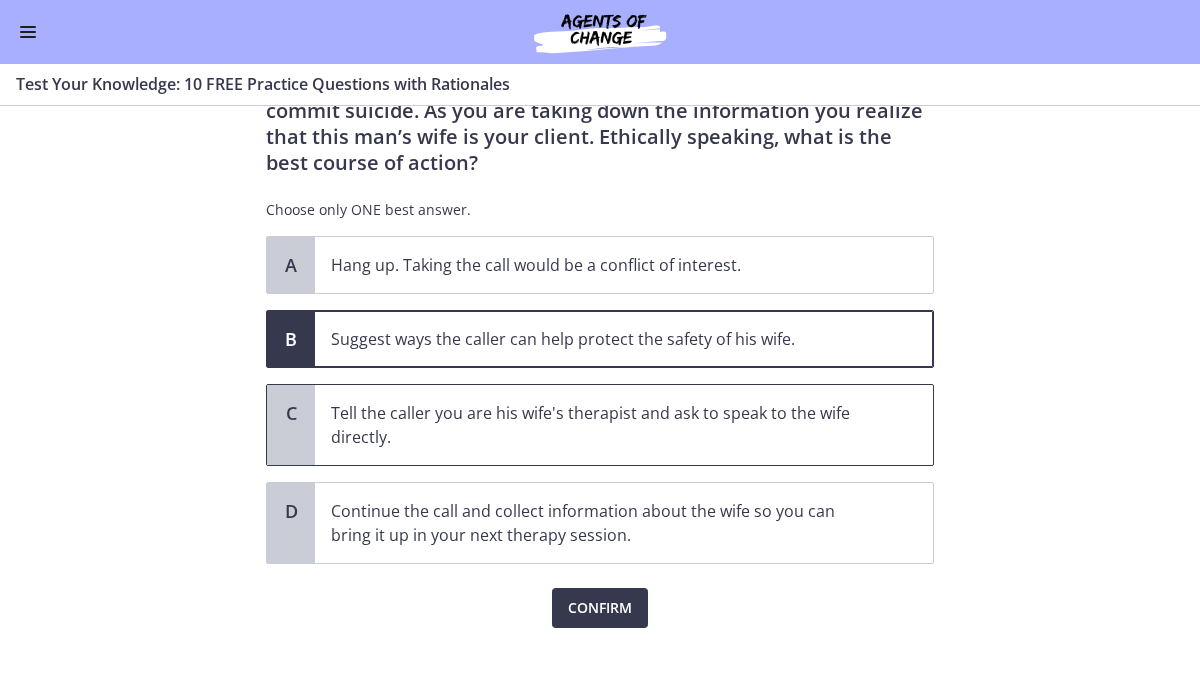 scroll, scrollTop: 160, scrollLeft: 0, axis: vertical 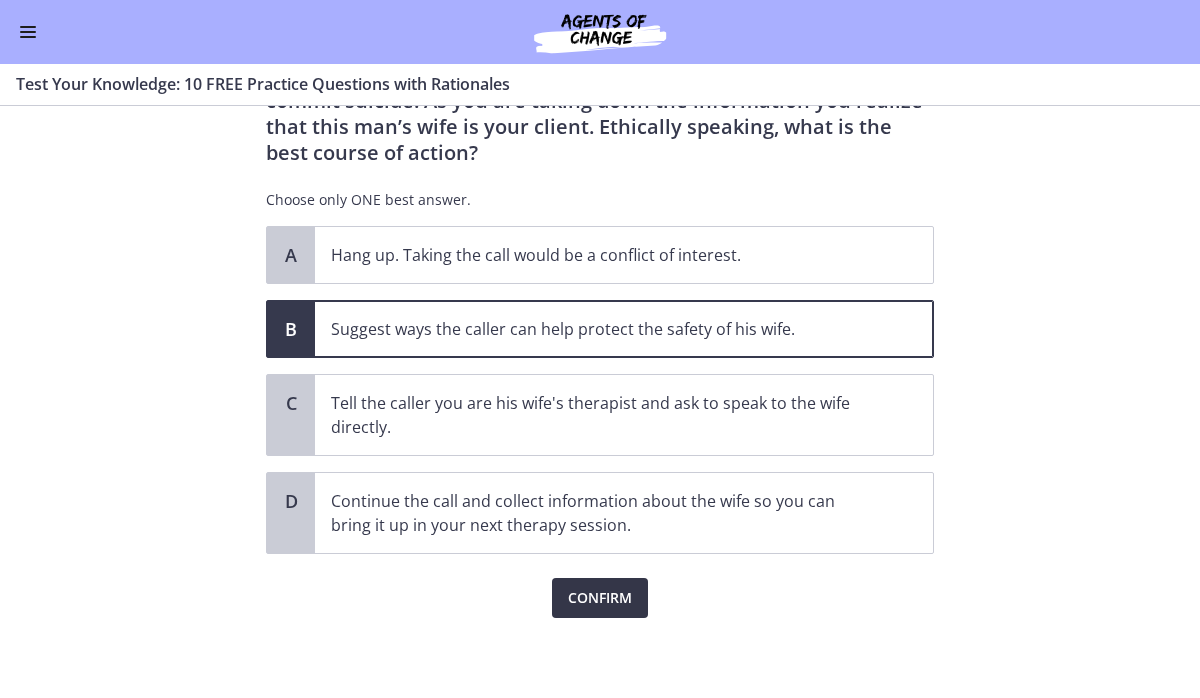 click on "Confirm" at bounding box center (600, 598) 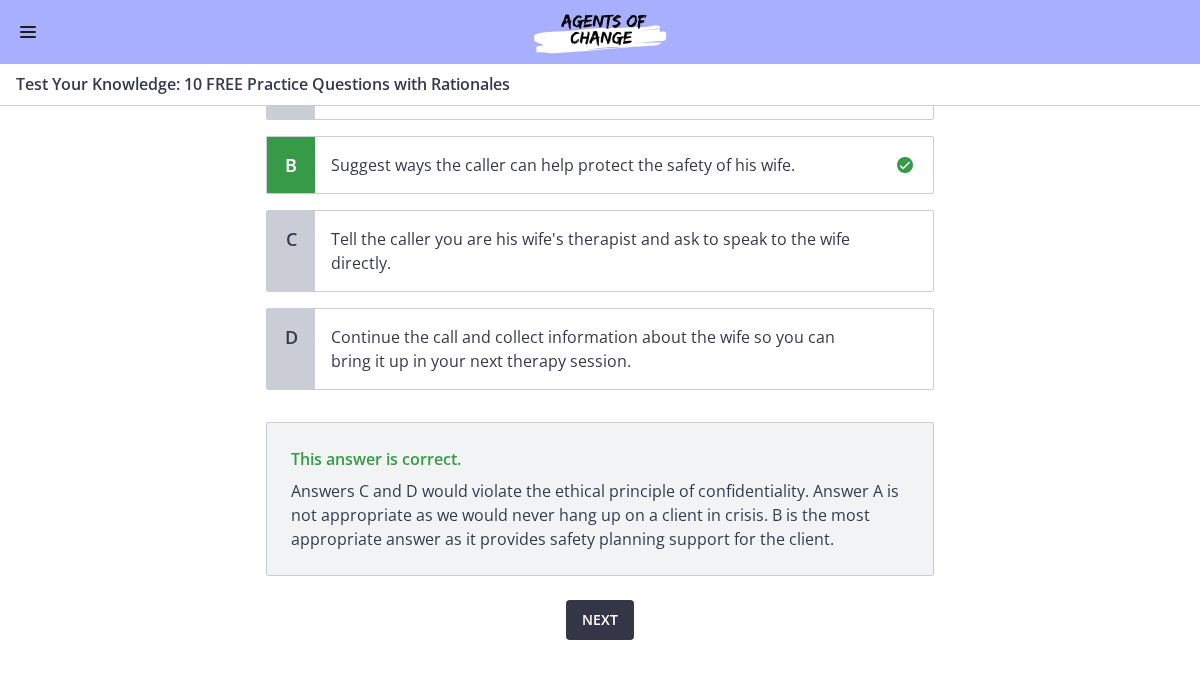 scroll, scrollTop: 346, scrollLeft: 0, axis: vertical 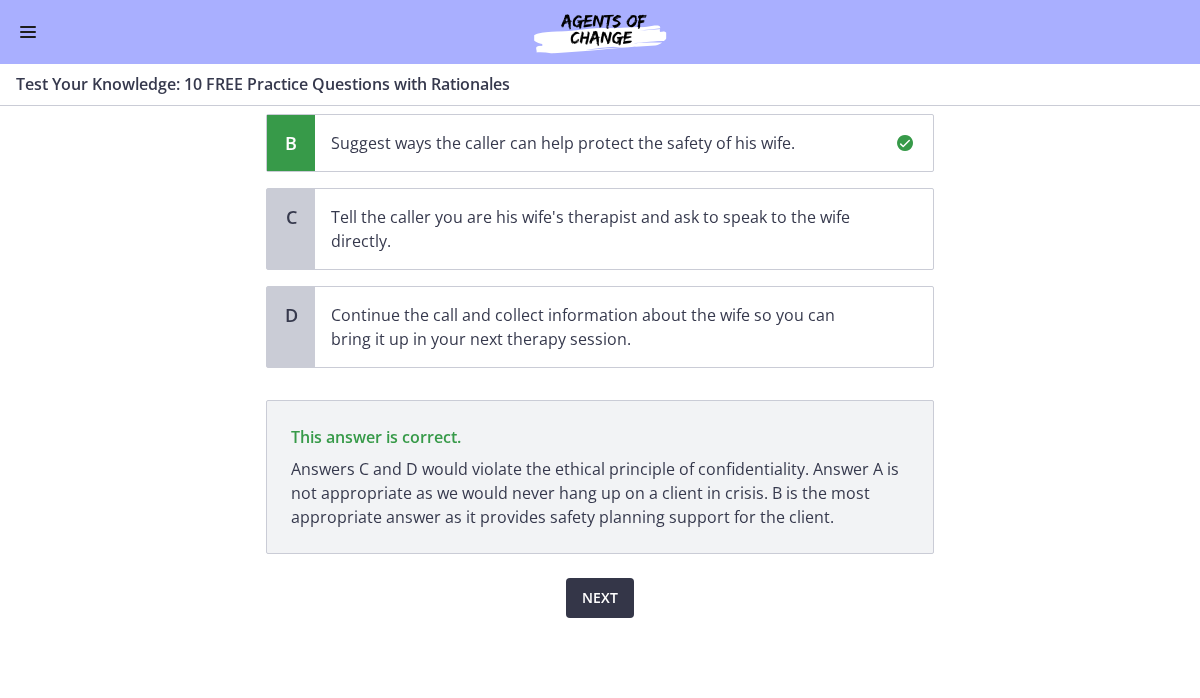 click on "Next" at bounding box center [600, 598] 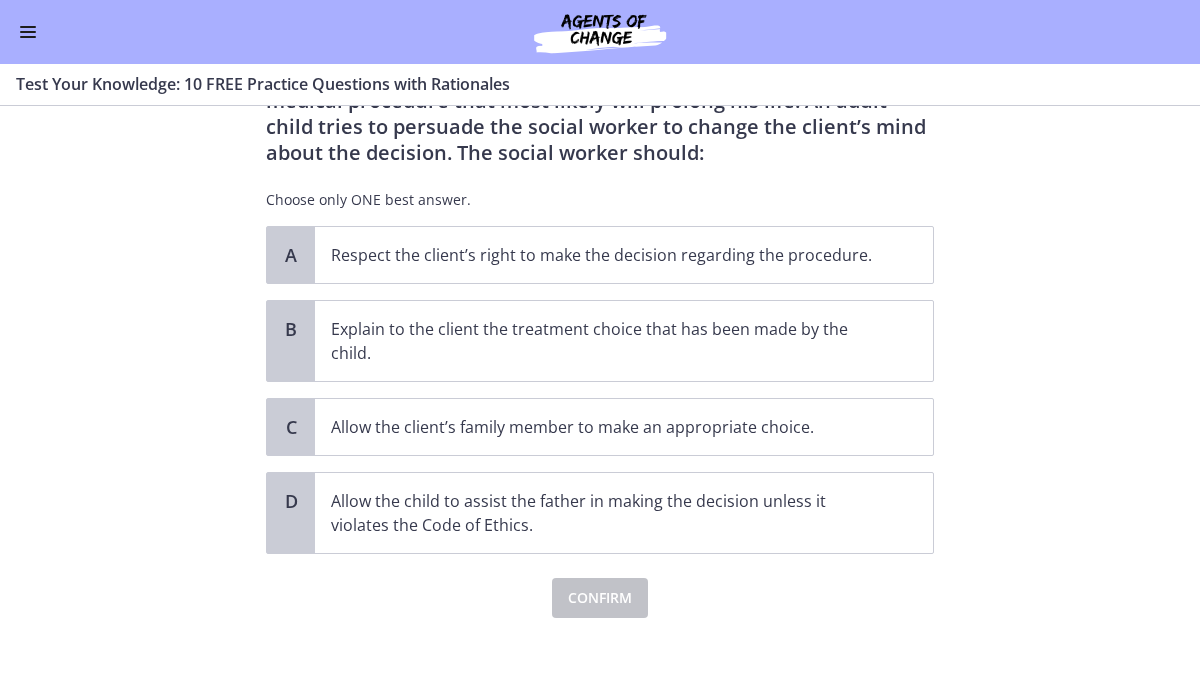 scroll, scrollTop: 0, scrollLeft: 0, axis: both 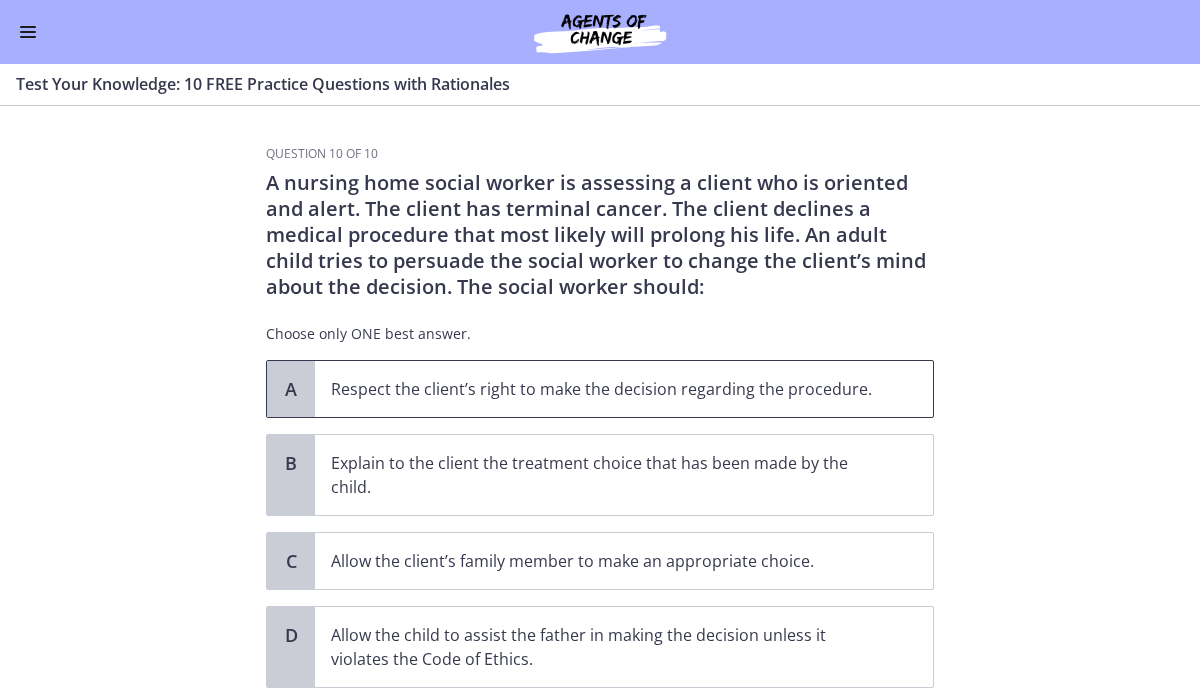 click on "Respect the client’s right to make the decision regarding the procedure." at bounding box center [604, 389] 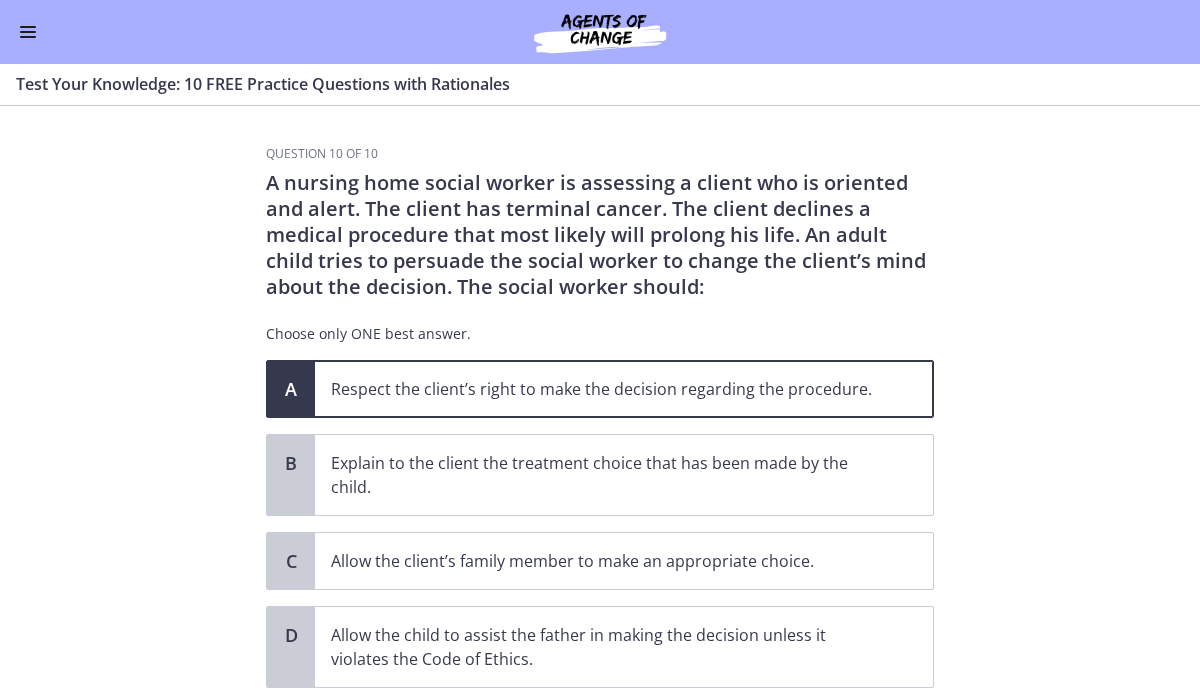 scroll, scrollTop: 134, scrollLeft: 0, axis: vertical 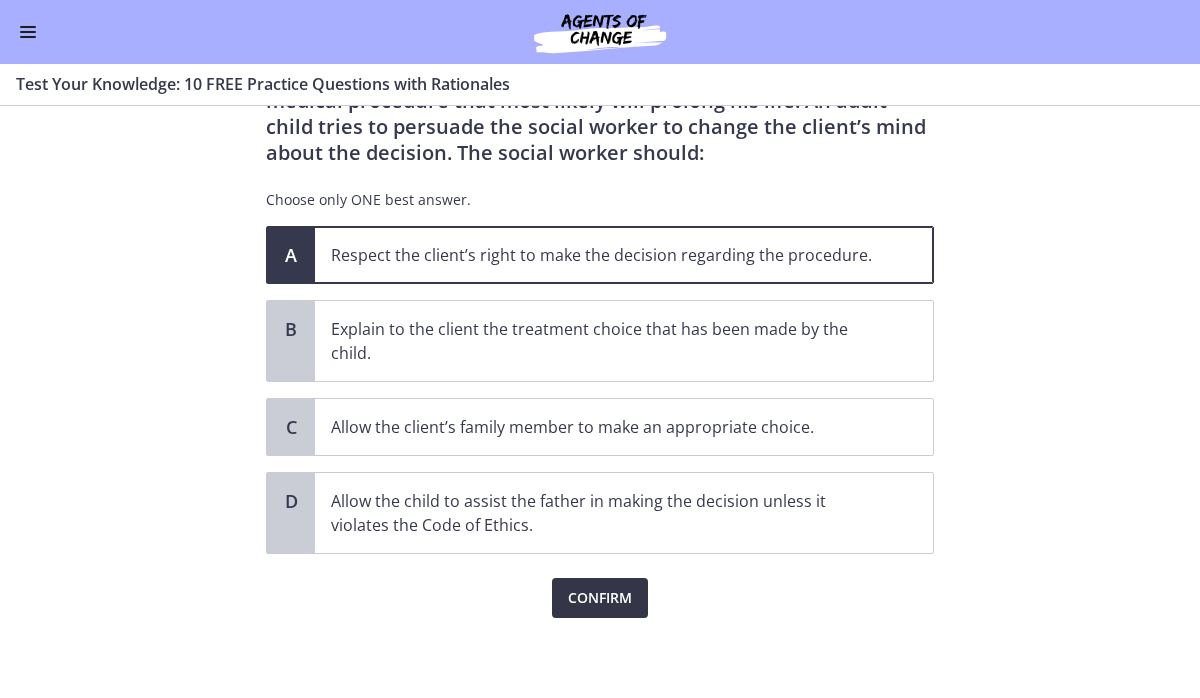 click on "Confirm" at bounding box center [600, 598] 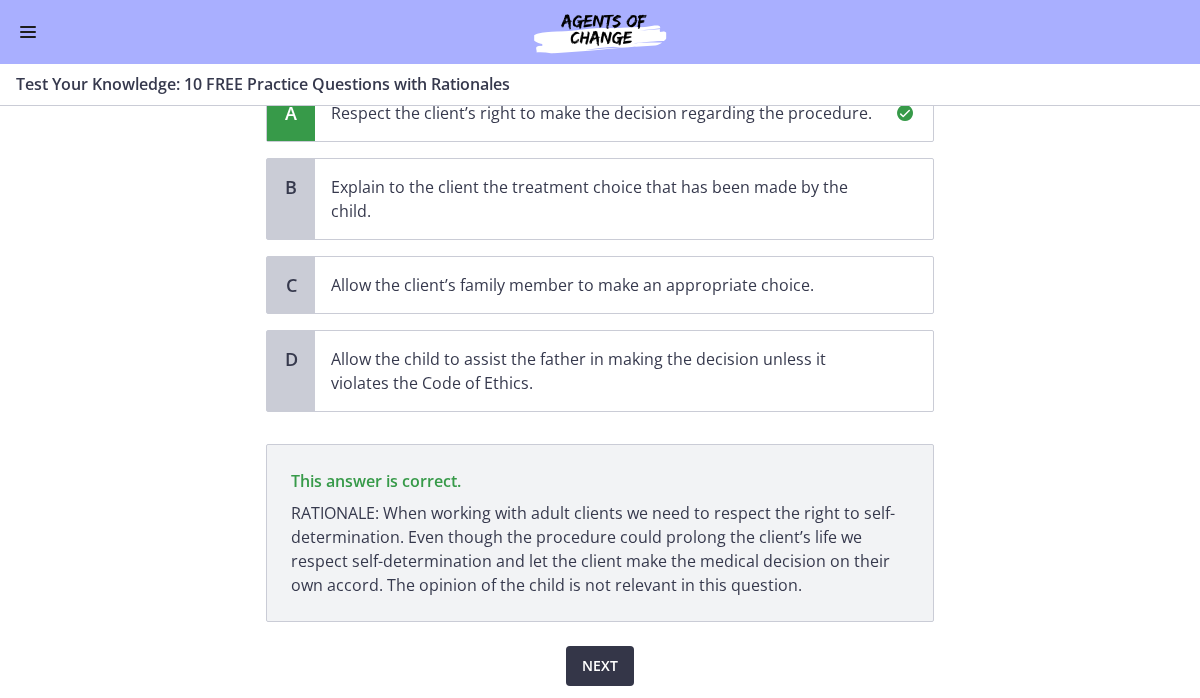 scroll, scrollTop: 344, scrollLeft: 0, axis: vertical 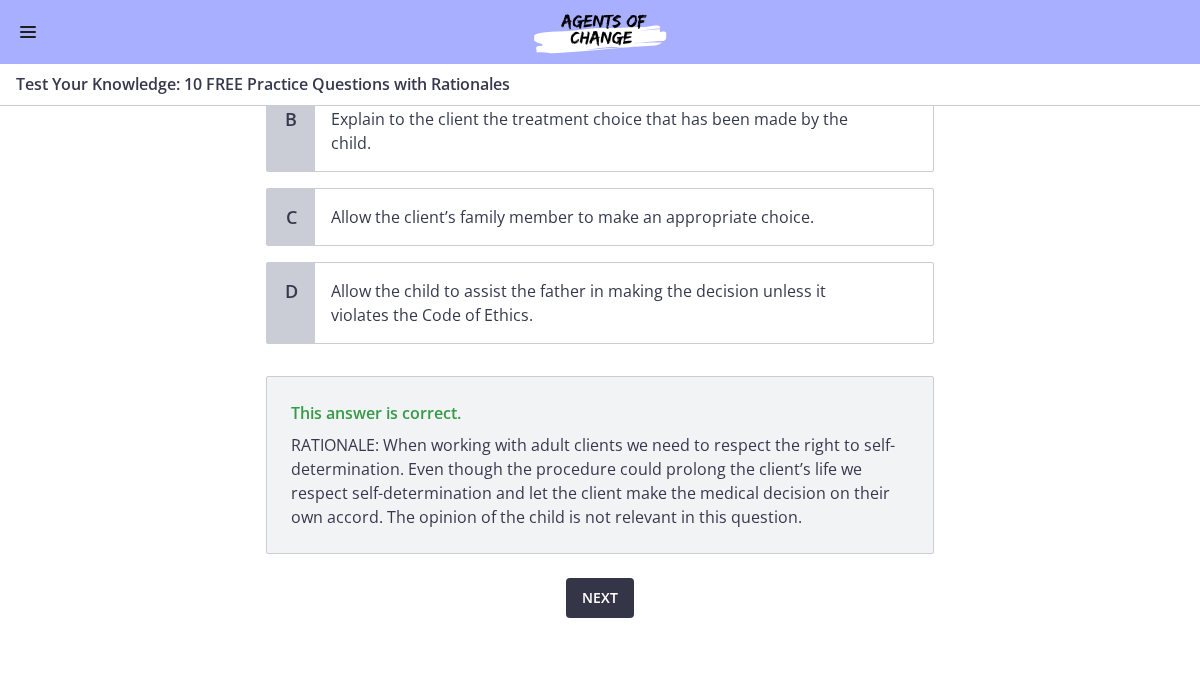click on "Next" at bounding box center [600, 598] 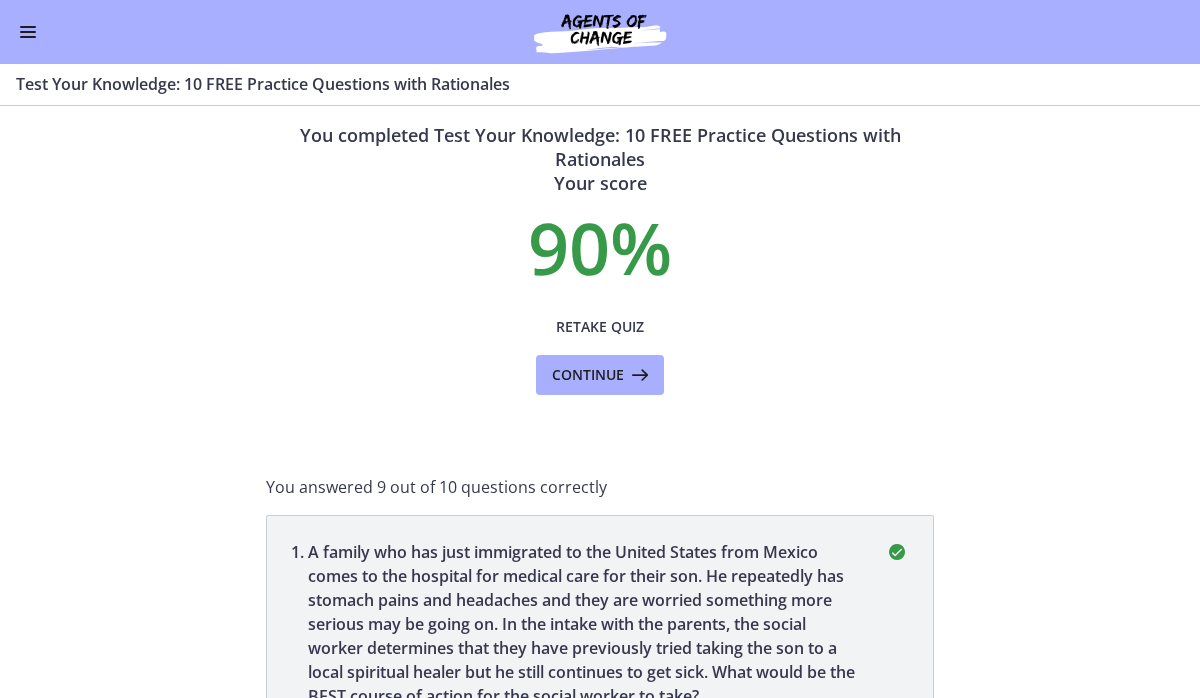 scroll, scrollTop: 0, scrollLeft: 0, axis: both 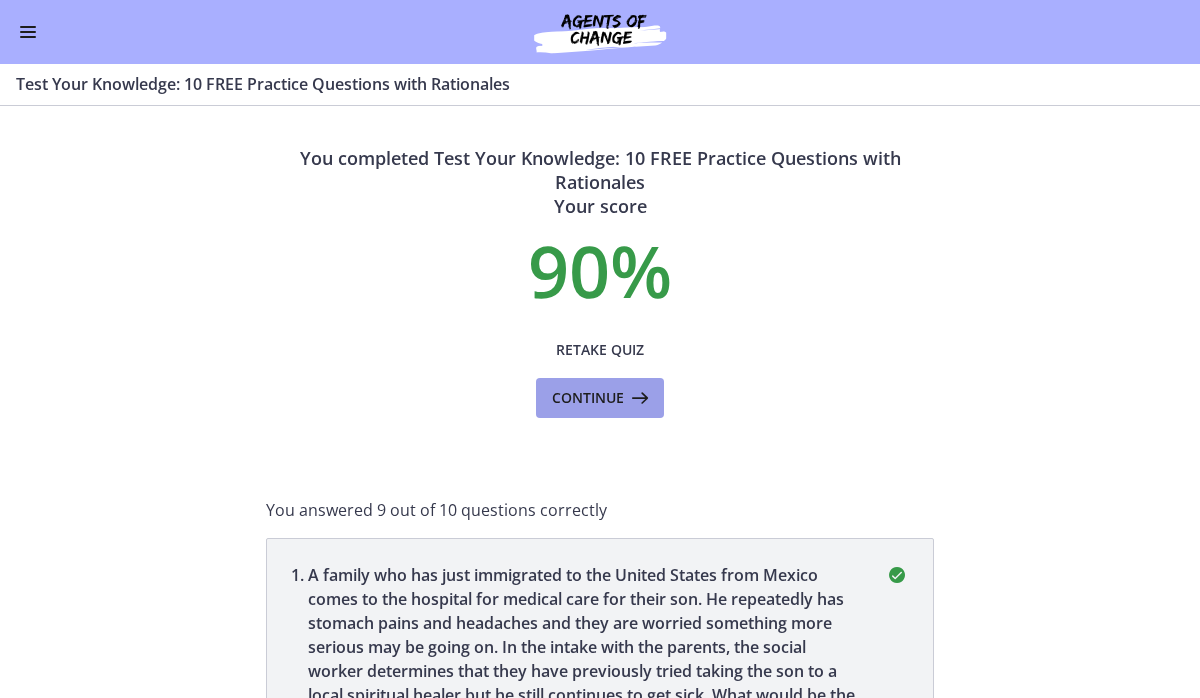 click on "Continue" at bounding box center (588, 398) 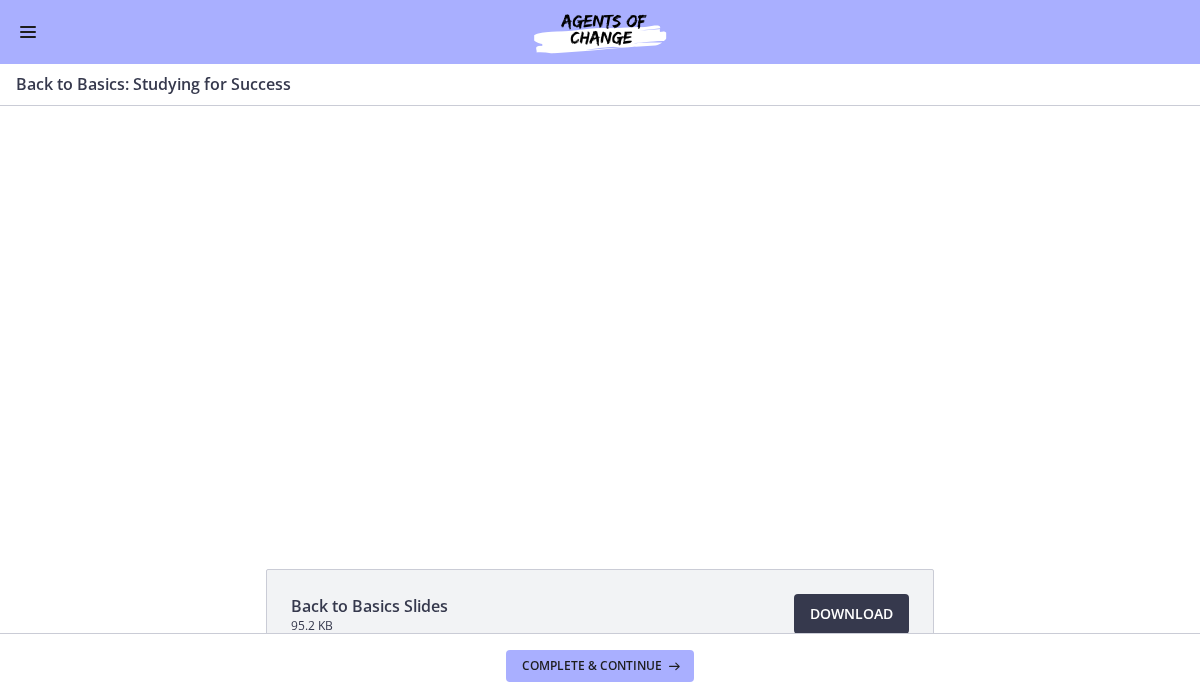 scroll, scrollTop: 0, scrollLeft: 0, axis: both 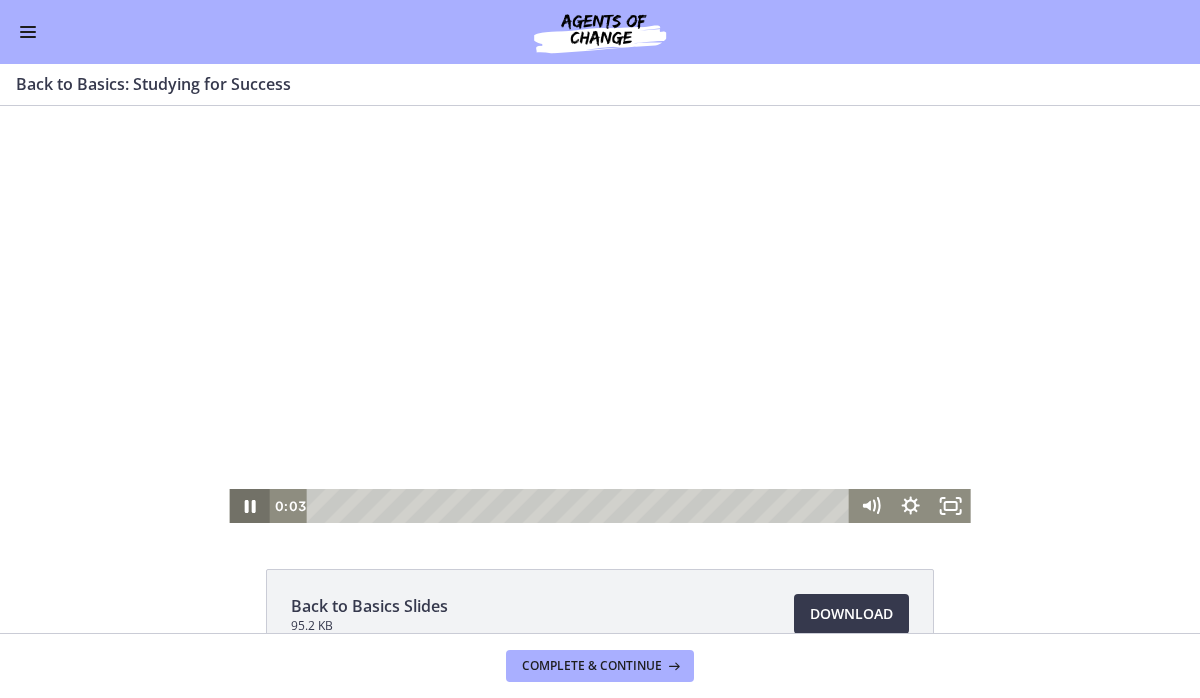 click 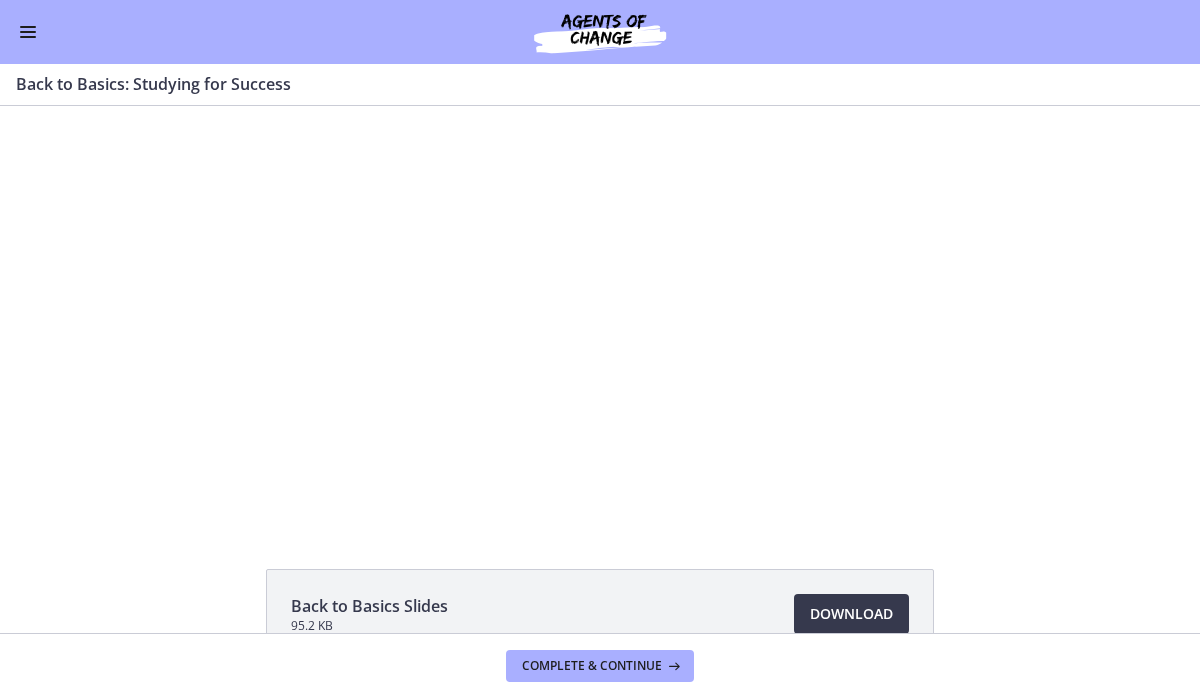 click on "Go to Dashboard" at bounding box center [600, 32] 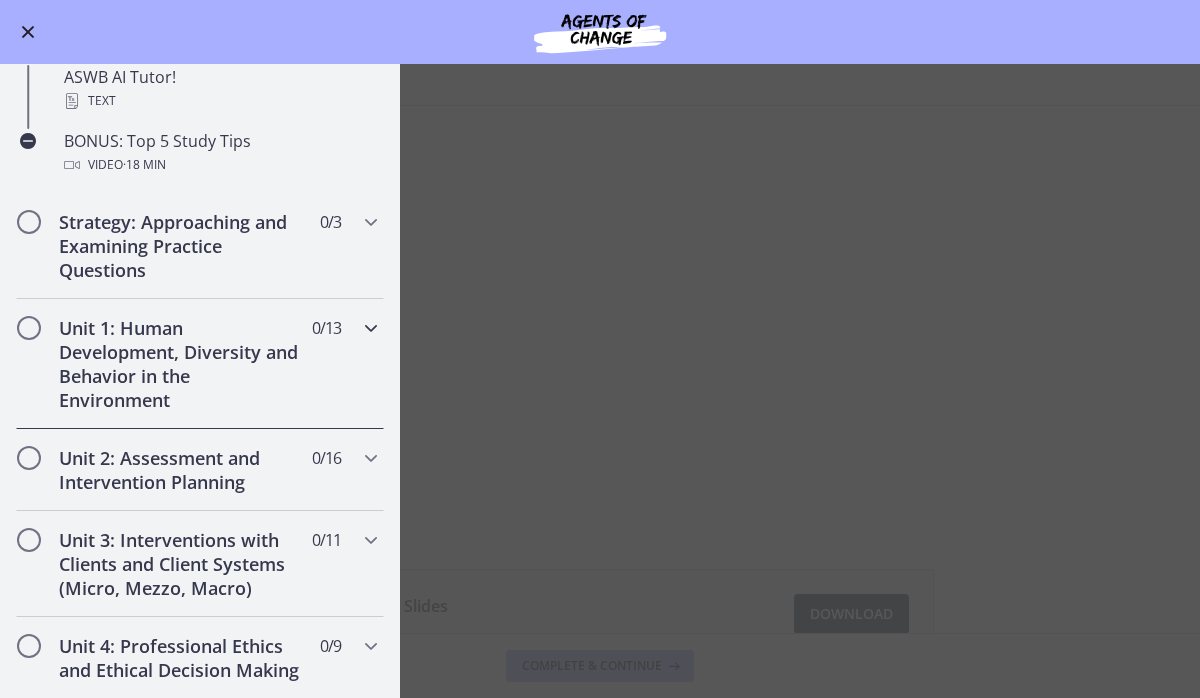 scroll, scrollTop: 984, scrollLeft: 0, axis: vertical 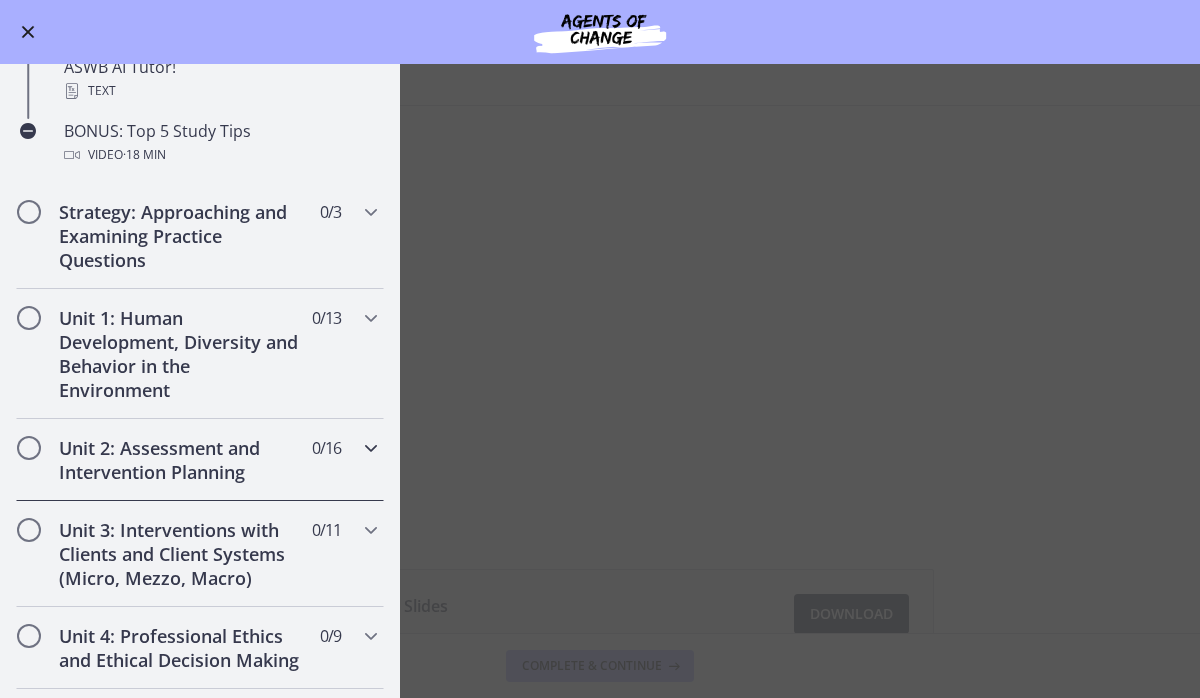 click on "Unit 2: Assessment and Intervention Planning" at bounding box center [181, 460] 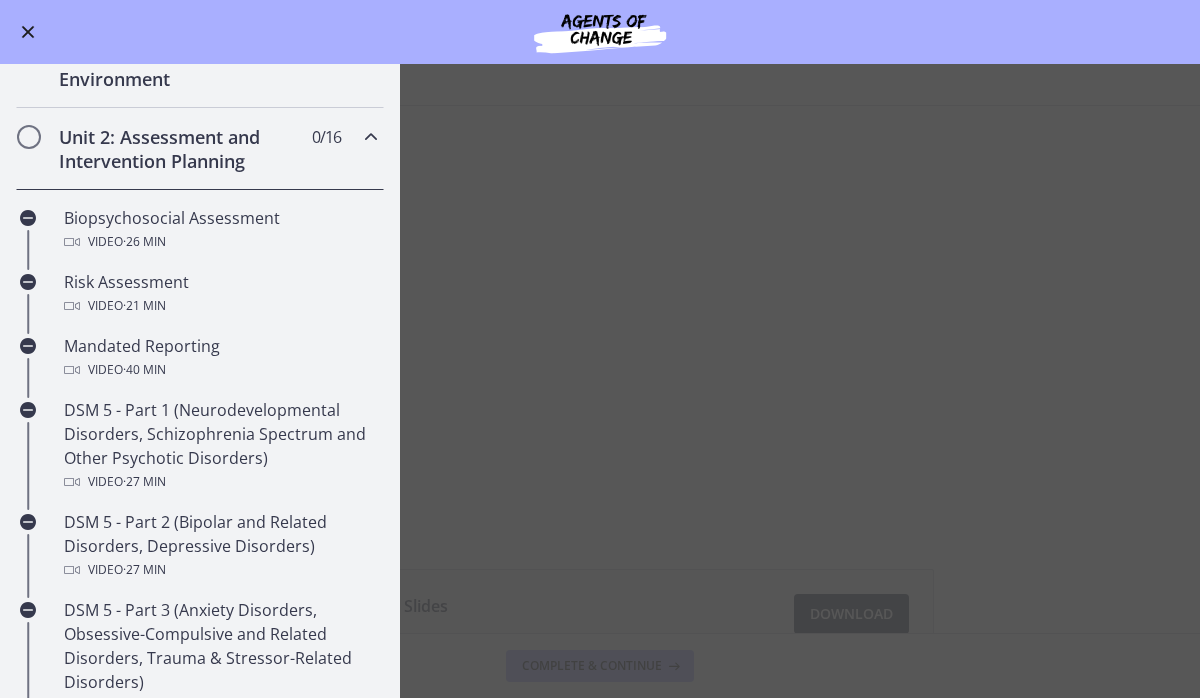 scroll, scrollTop: 482, scrollLeft: 0, axis: vertical 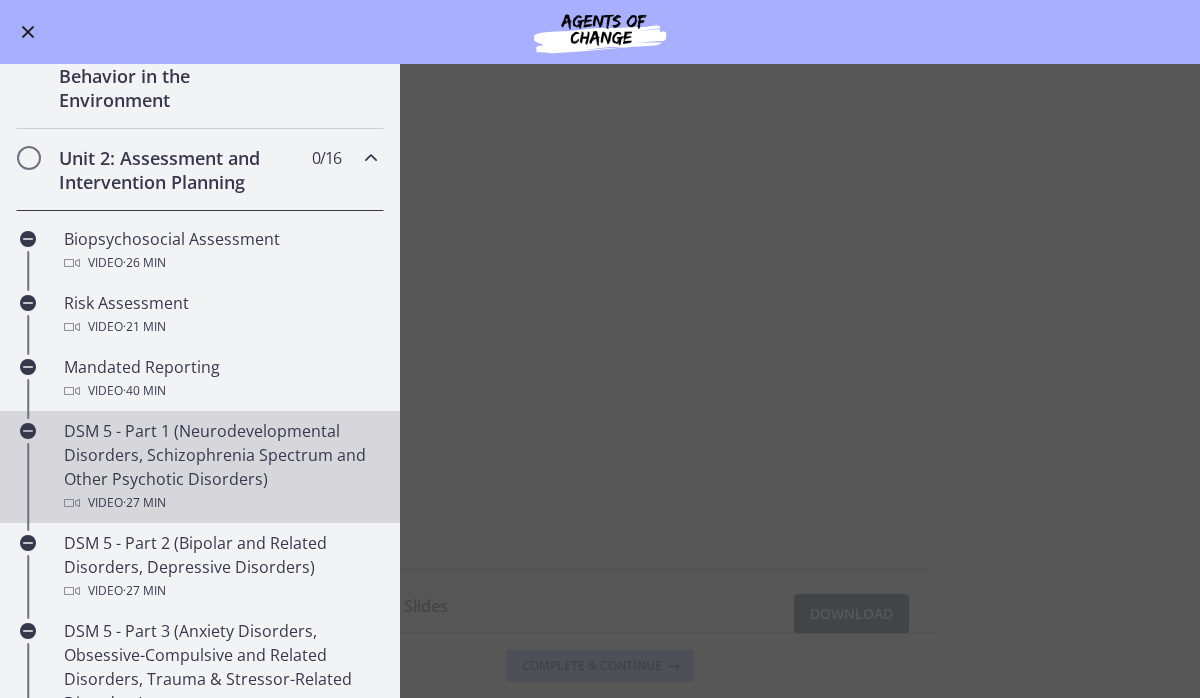 click on "DSM 5 - Part 1 (Neurodevelopmental Disorders, Schizophrenia Spectrum and Other Psychotic Disorders)
Video
·  27 min" at bounding box center [220, 467] 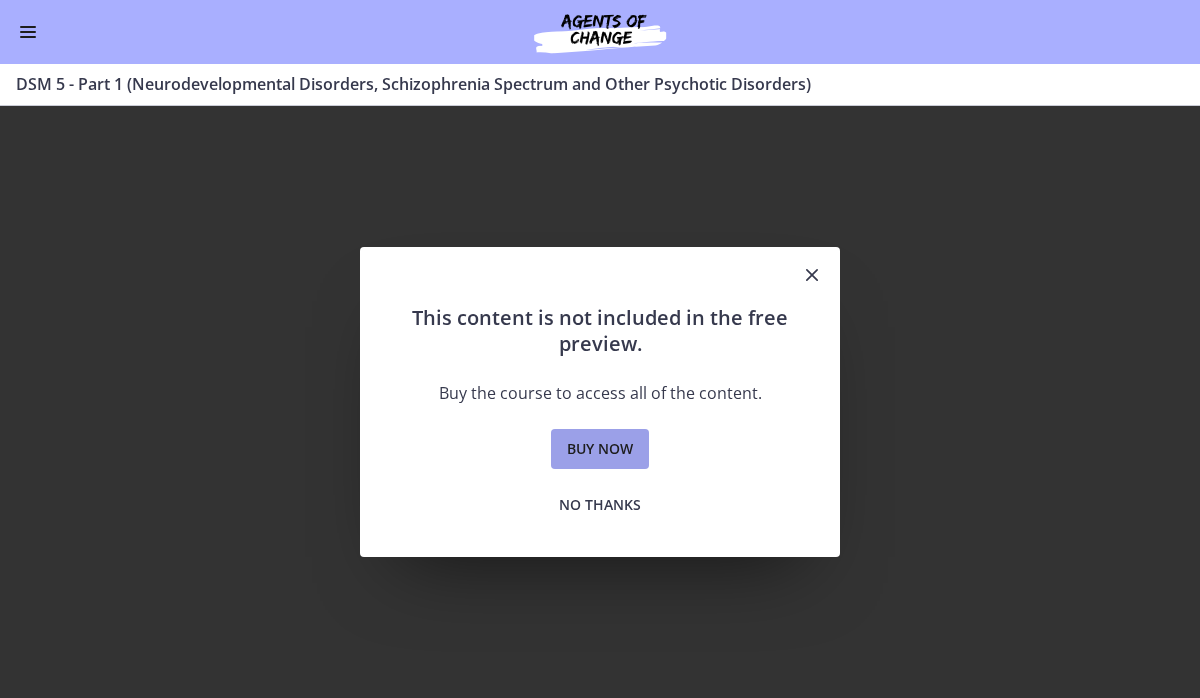 click on "Buy now" at bounding box center [600, 449] 